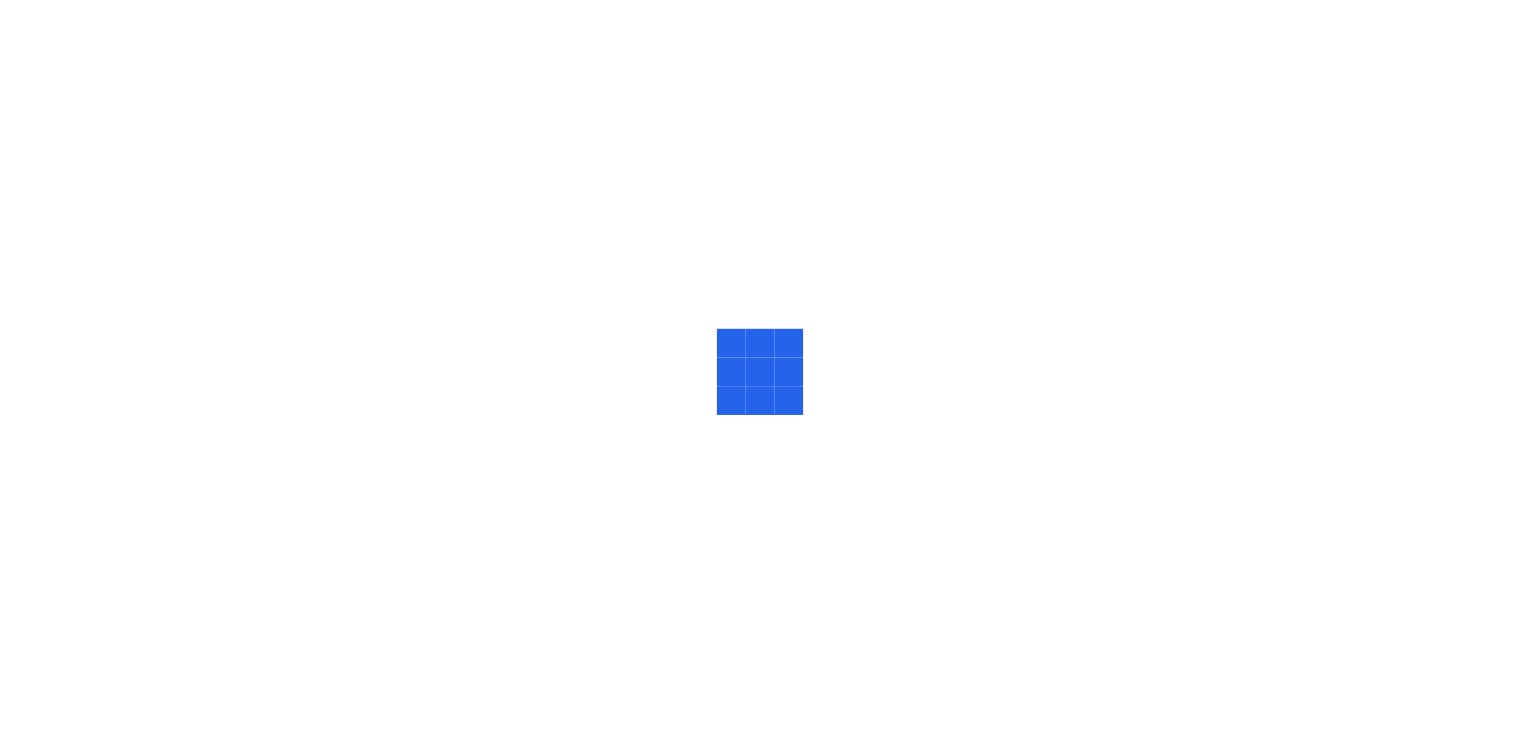 scroll, scrollTop: 0, scrollLeft: 0, axis: both 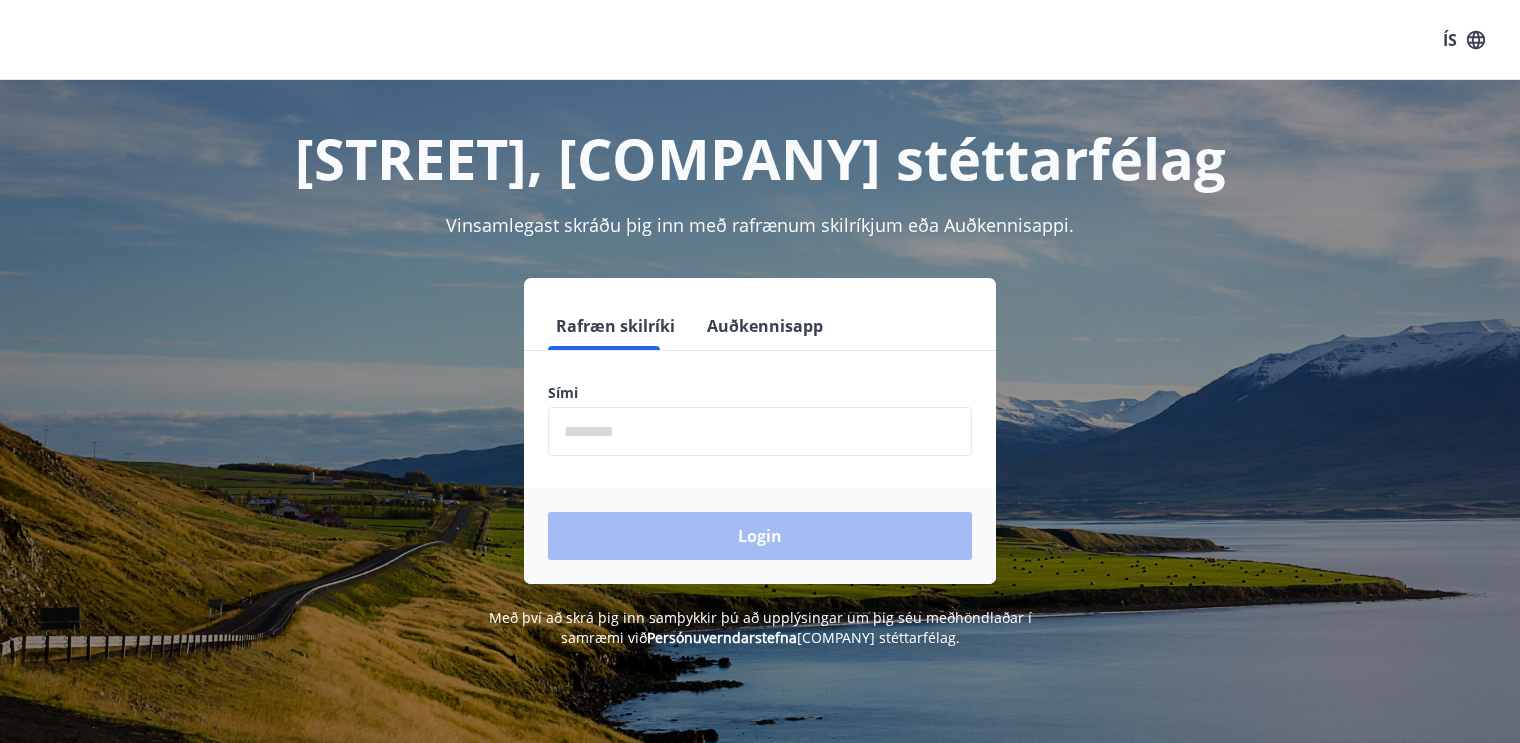 click at bounding box center [760, 431] 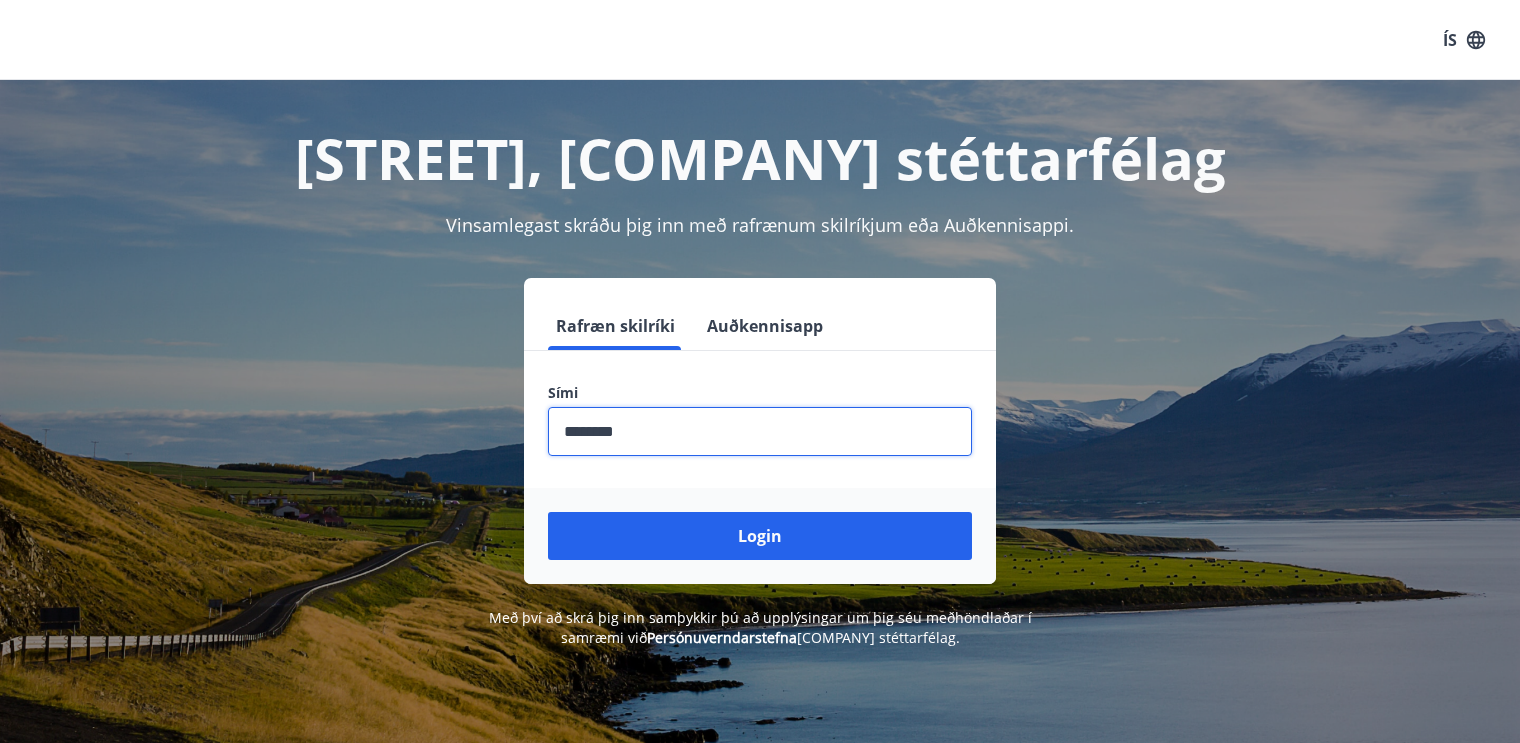 type on "********" 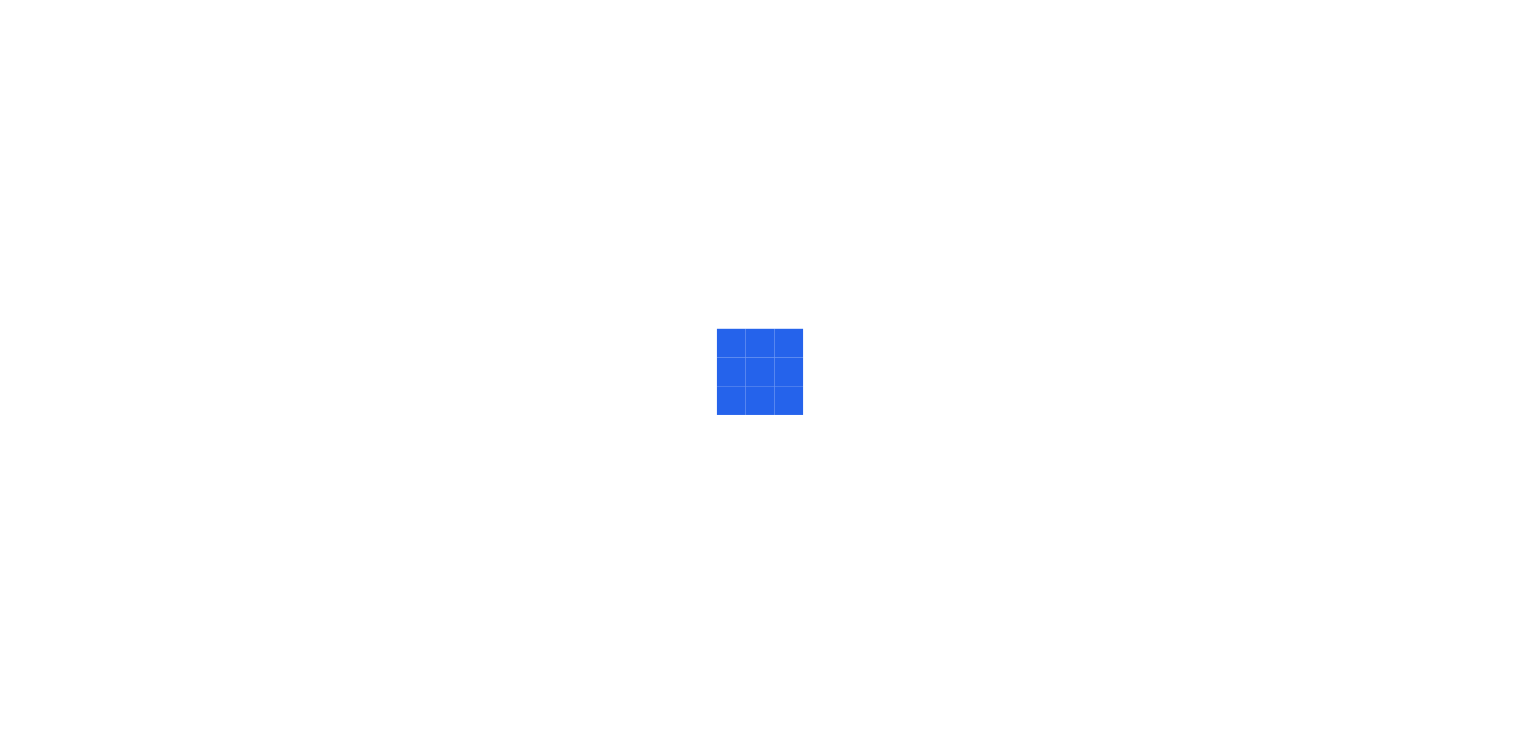 scroll, scrollTop: 0, scrollLeft: 0, axis: both 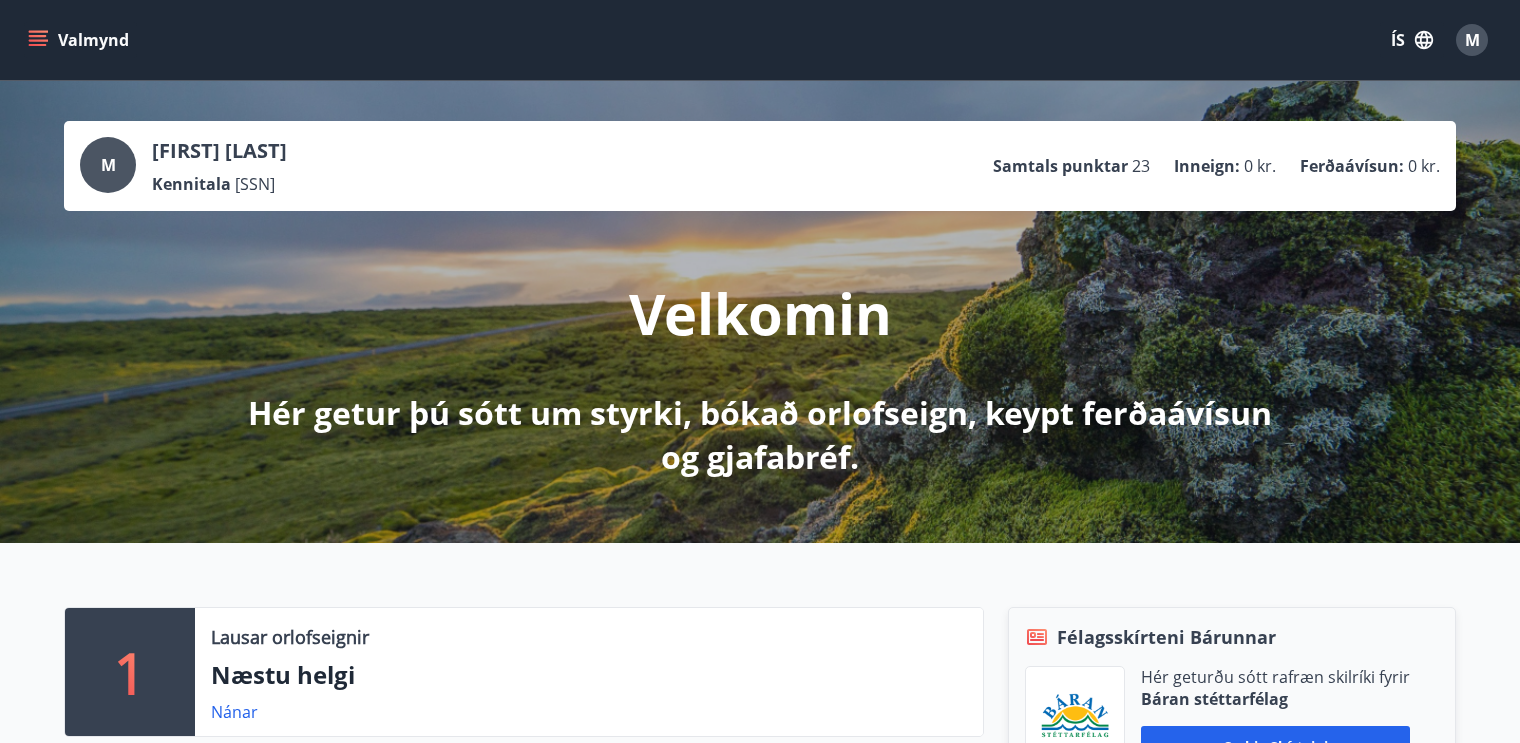click on "Velkomin" at bounding box center (760, 313) 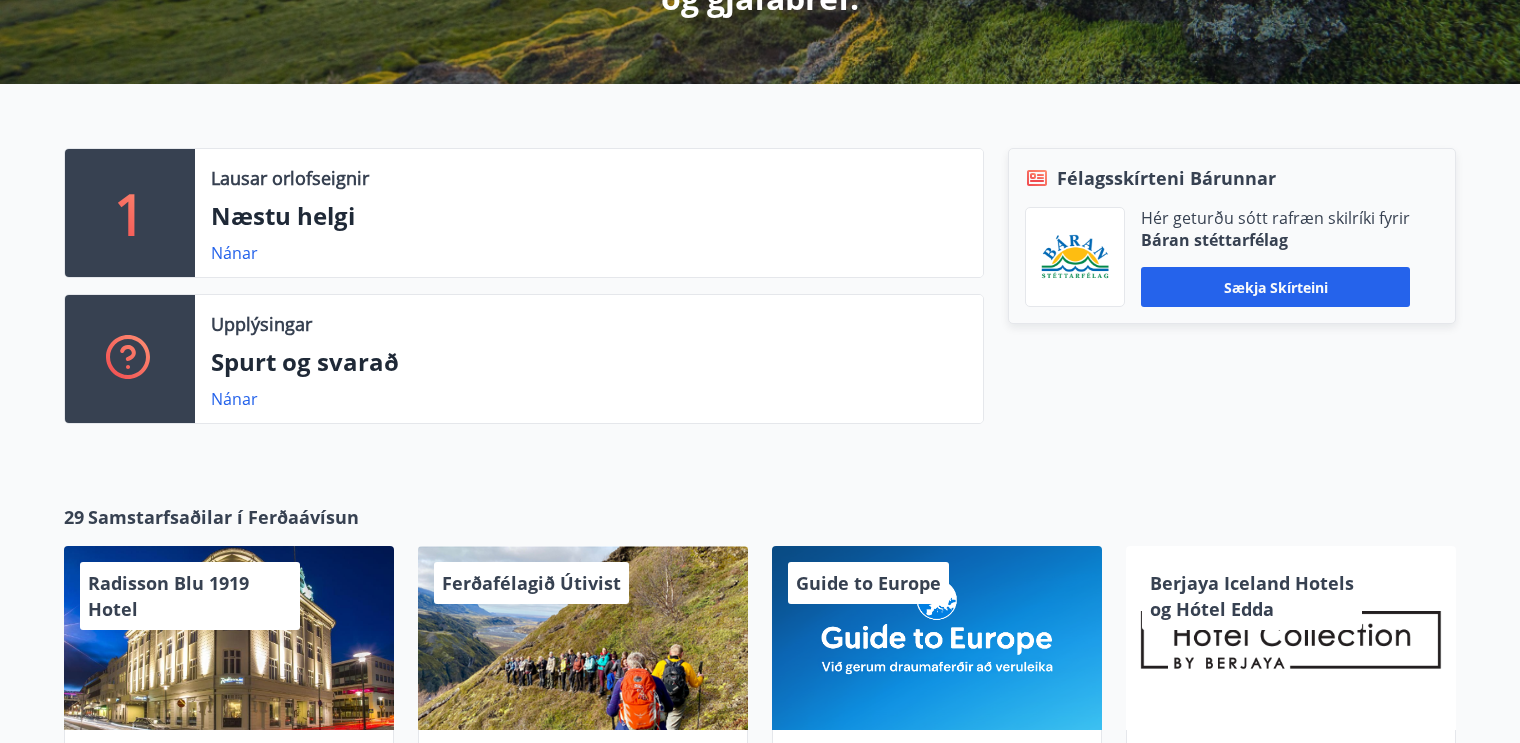 scroll, scrollTop: 458, scrollLeft: 0, axis: vertical 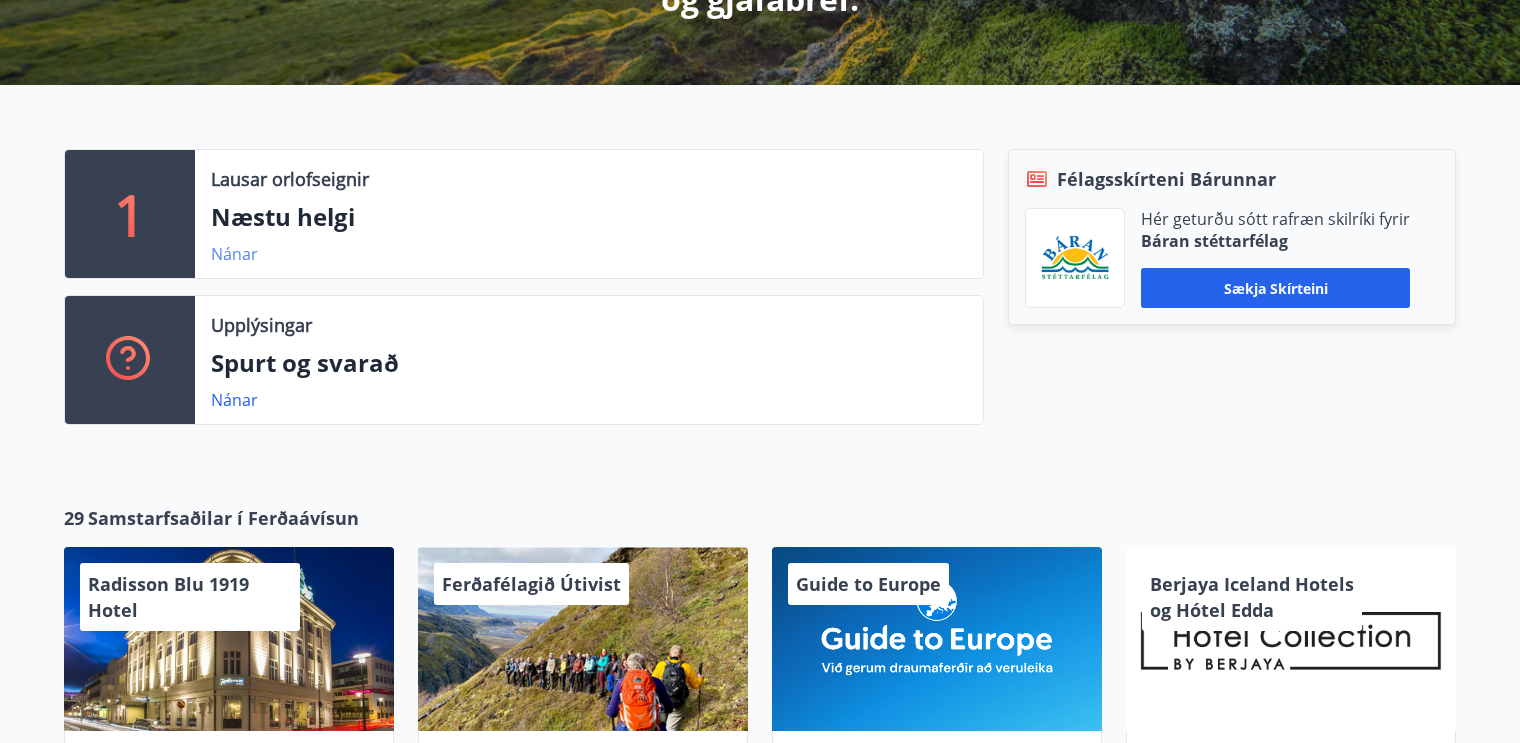 click on "Nánar" at bounding box center (234, 254) 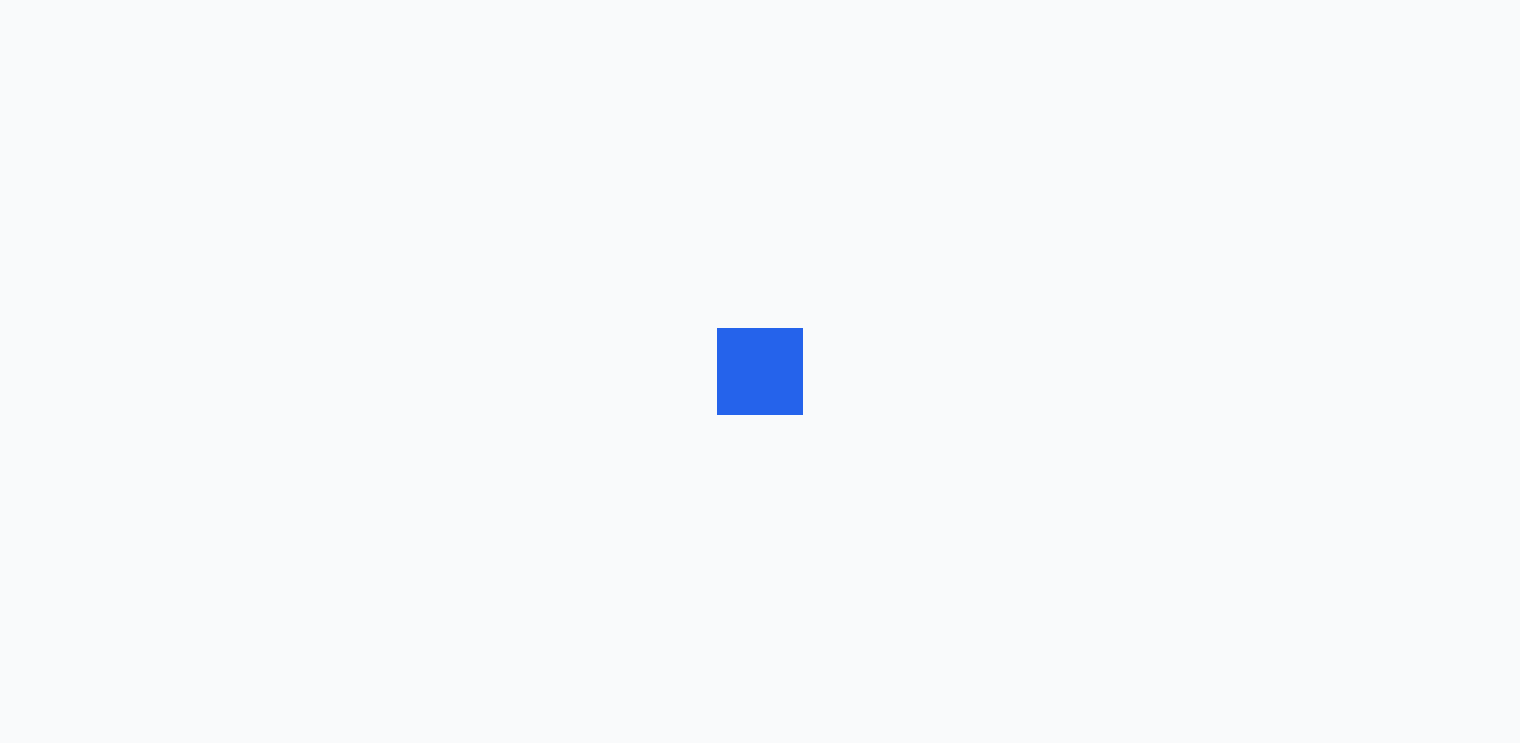scroll, scrollTop: 0, scrollLeft: 0, axis: both 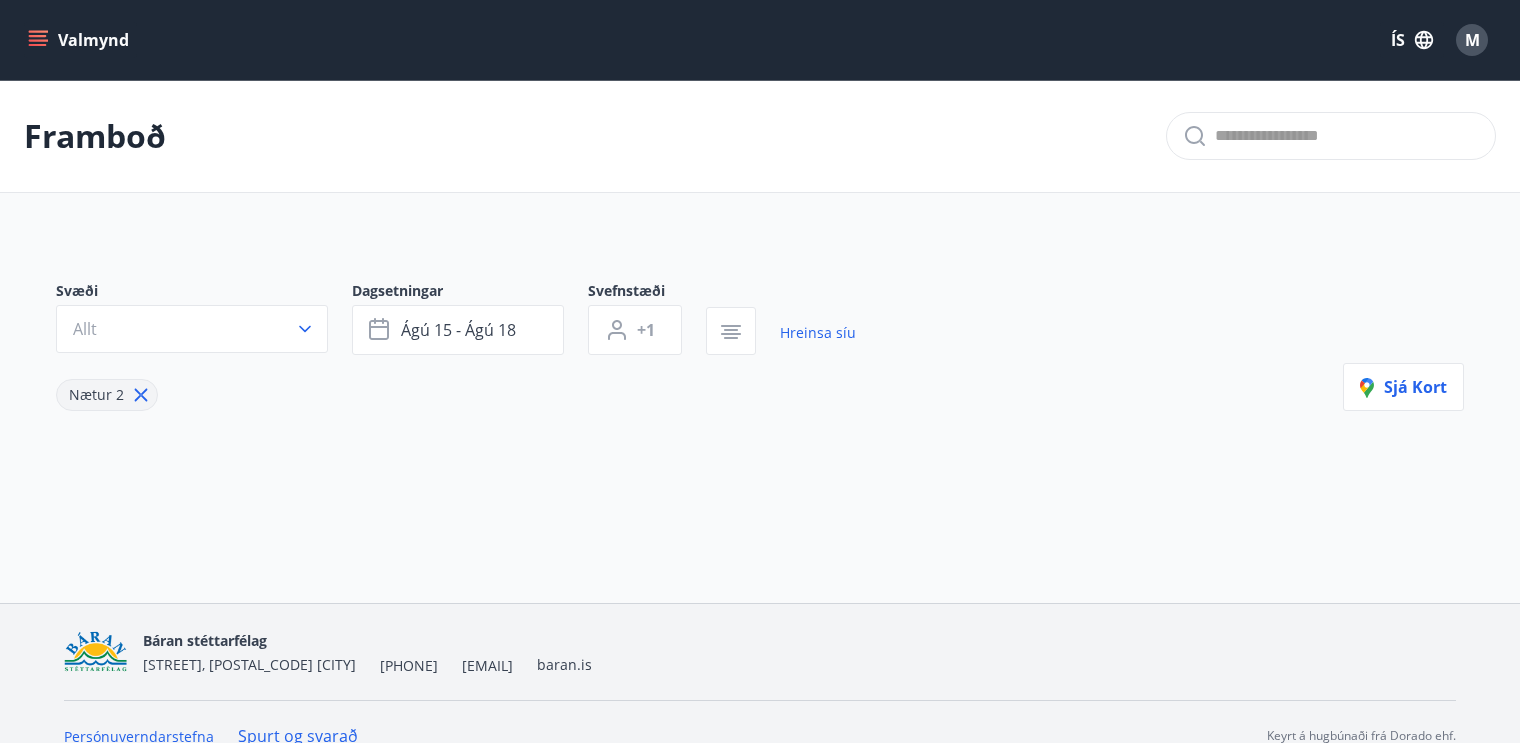 type on "*" 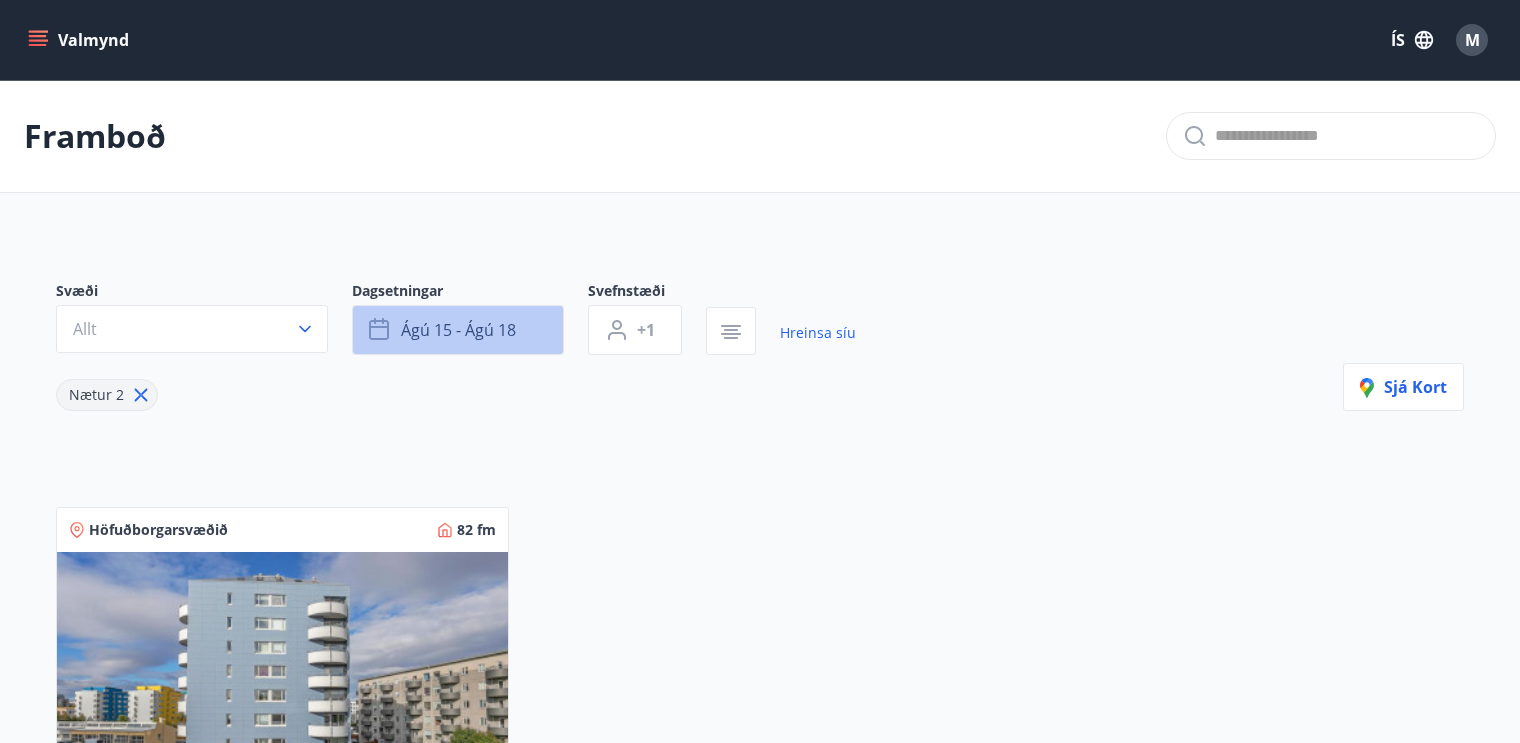 click on "ágú 15 - ágú 18" at bounding box center [458, 330] 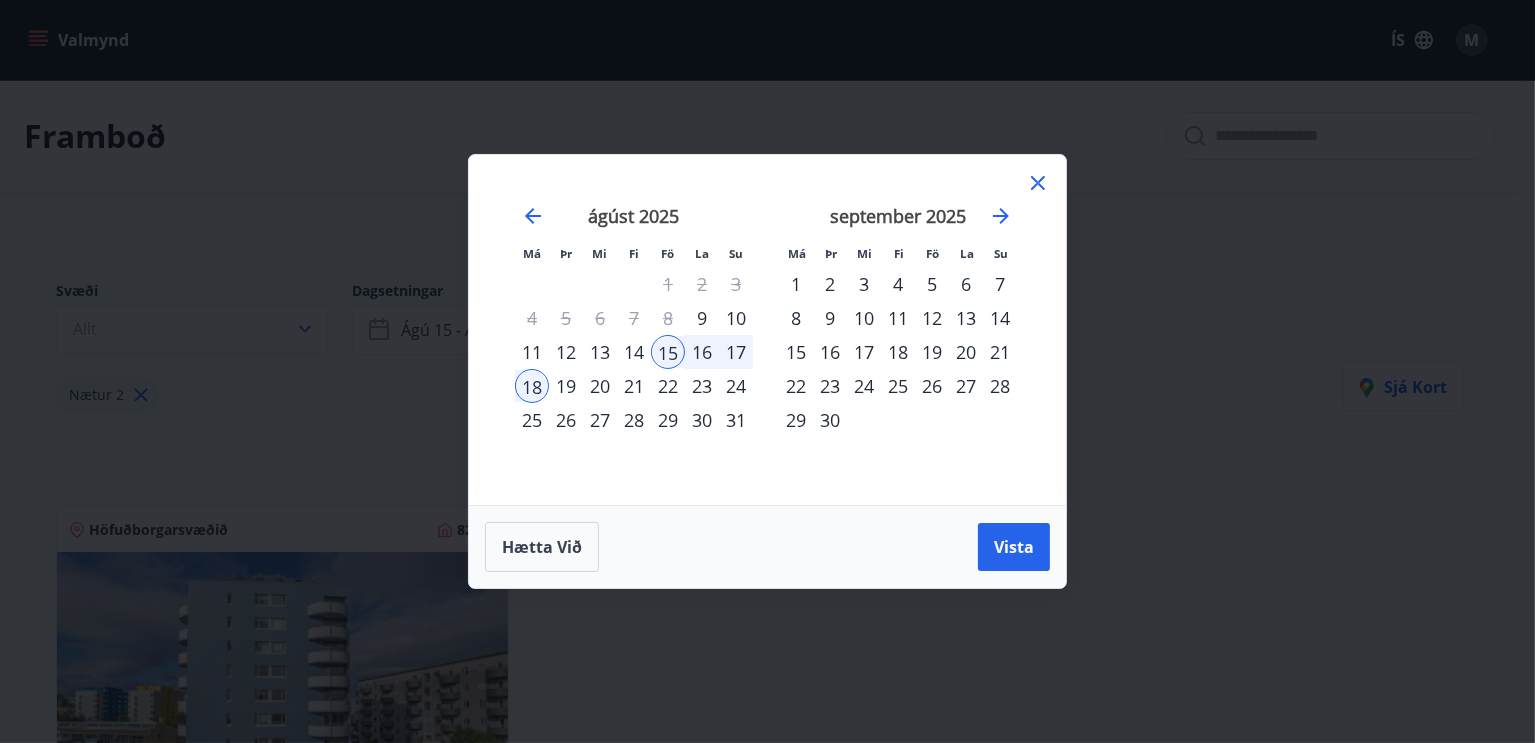 click on "22" at bounding box center [668, 386] 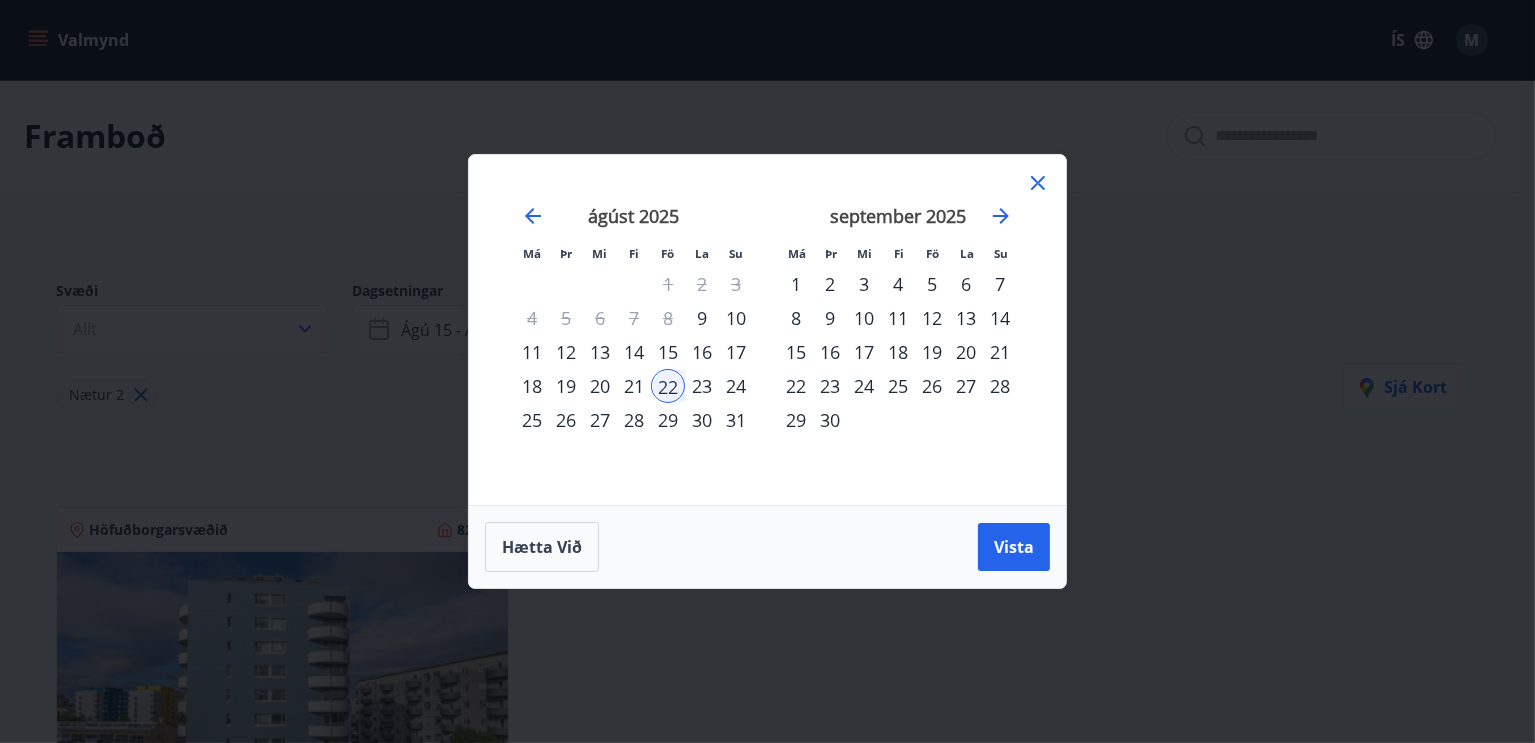 click on "24" at bounding box center (736, 386) 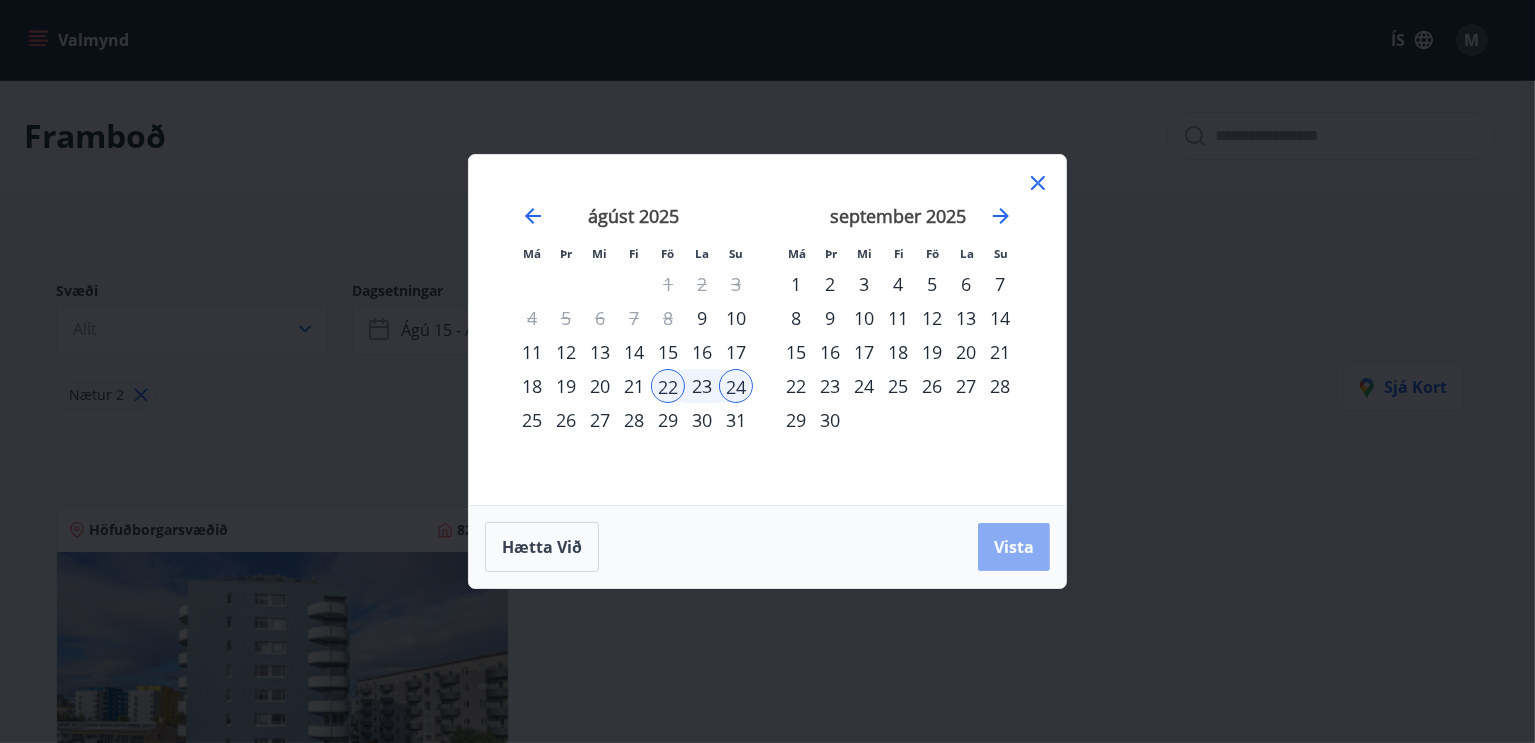 click on "Vista" at bounding box center [1014, 547] 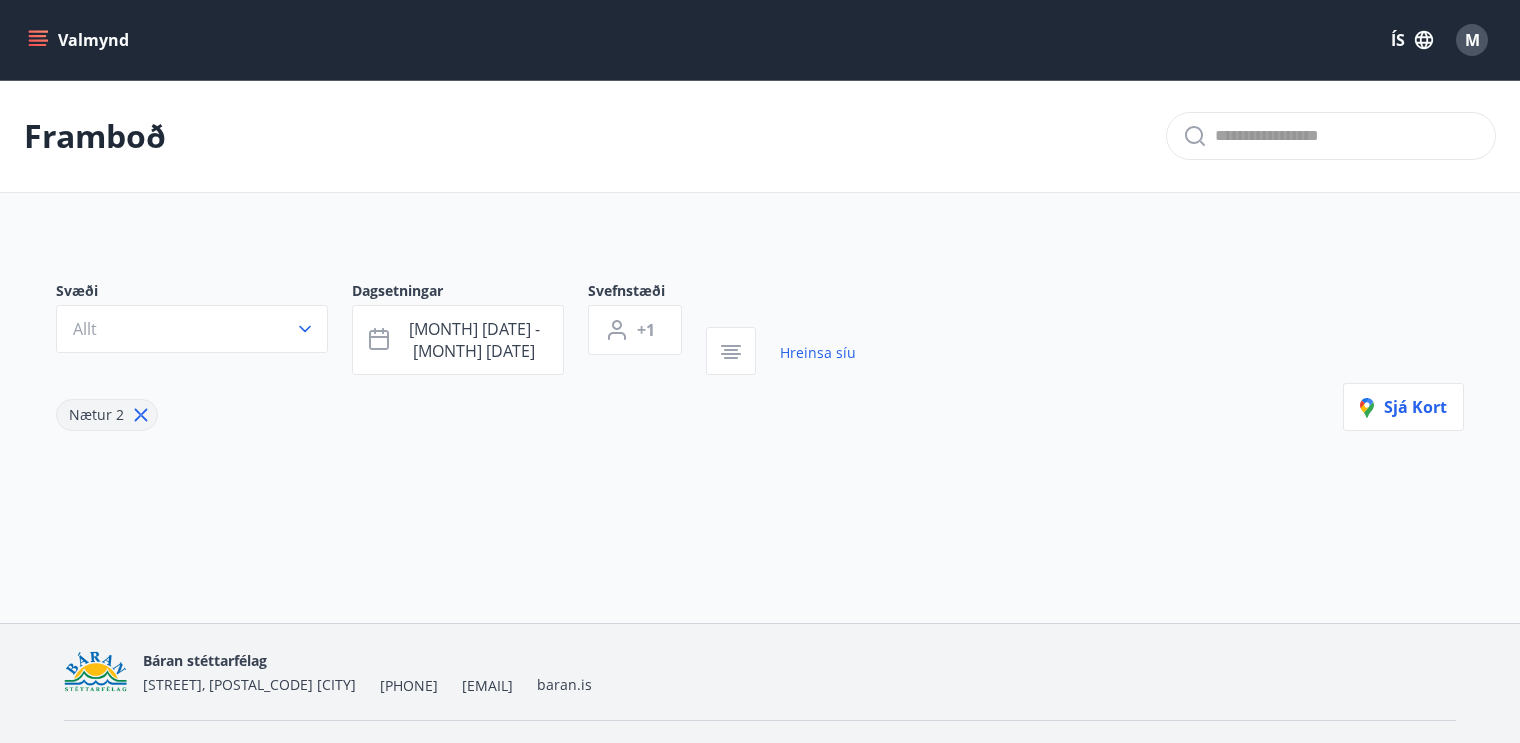 scroll, scrollTop: 27, scrollLeft: 0, axis: vertical 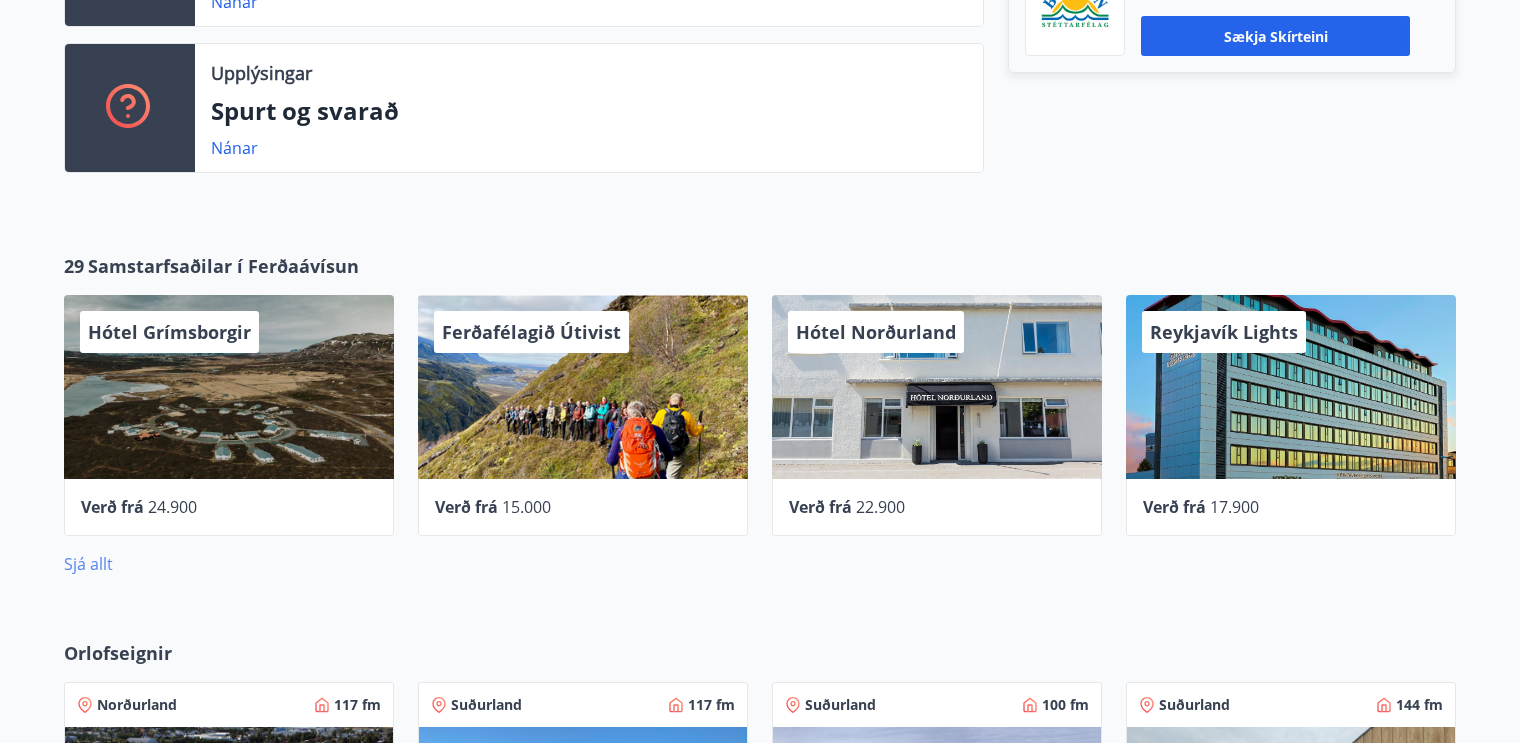click on "Sjá allt" at bounding box center (88, 564) 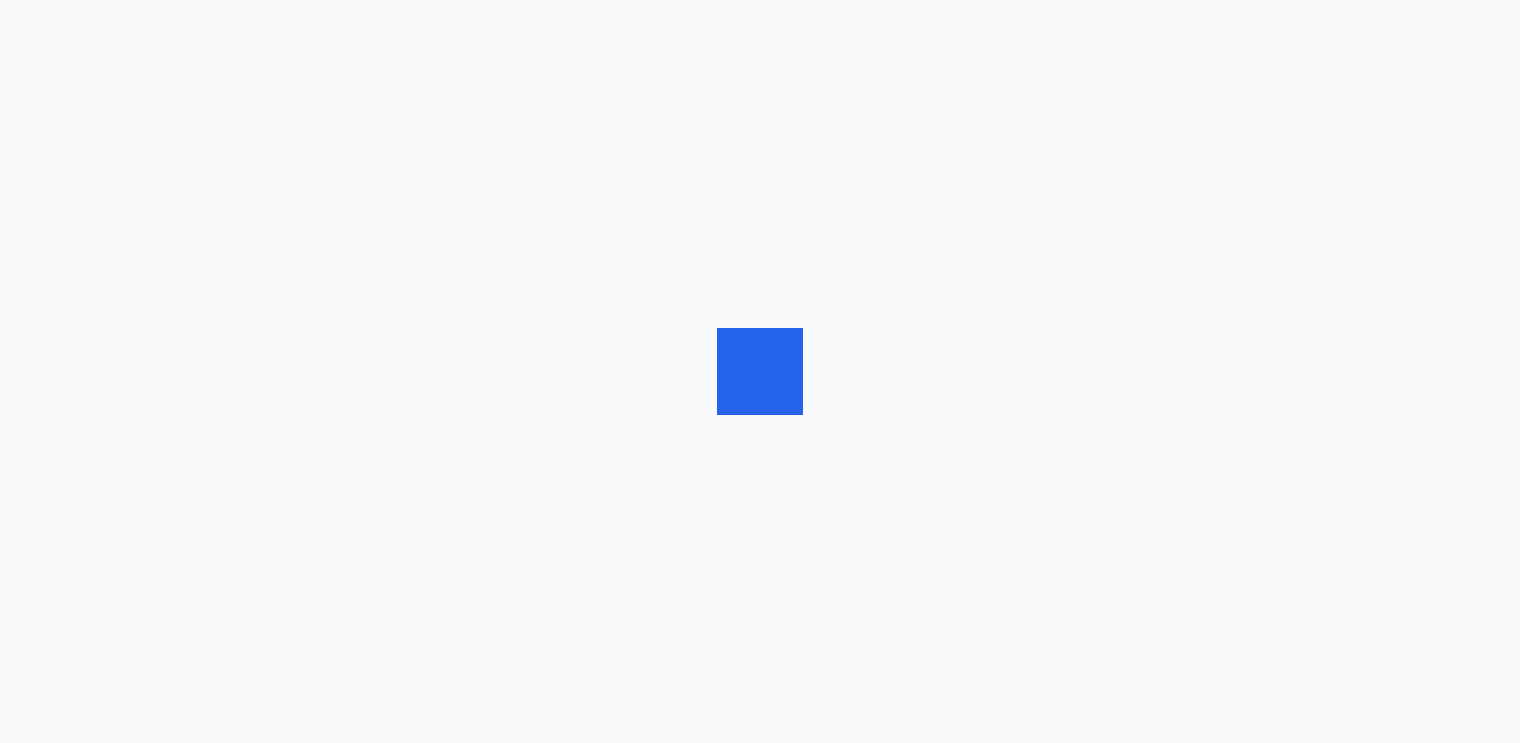 scroll, scrollTop: 0, scrollLeft: 0, axis: both 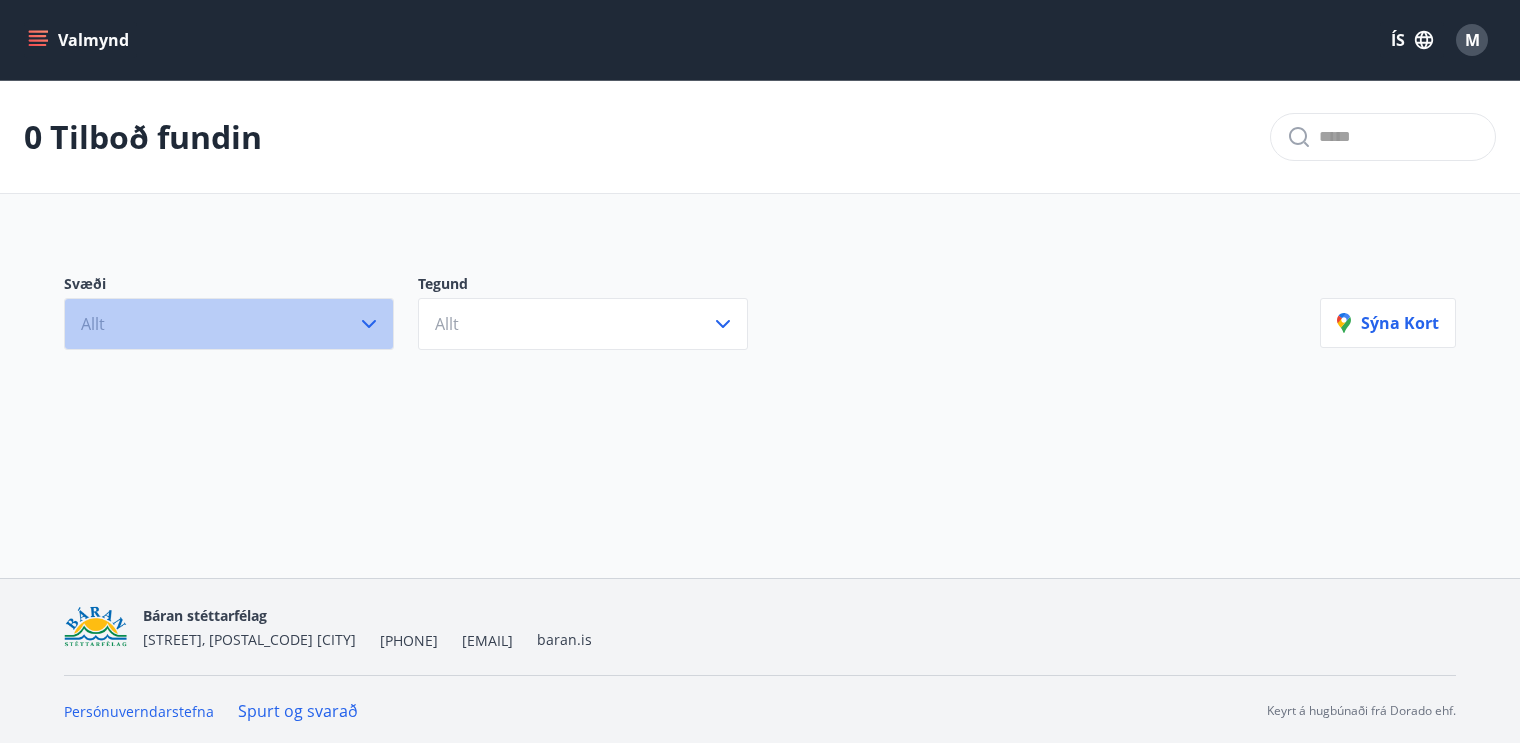click 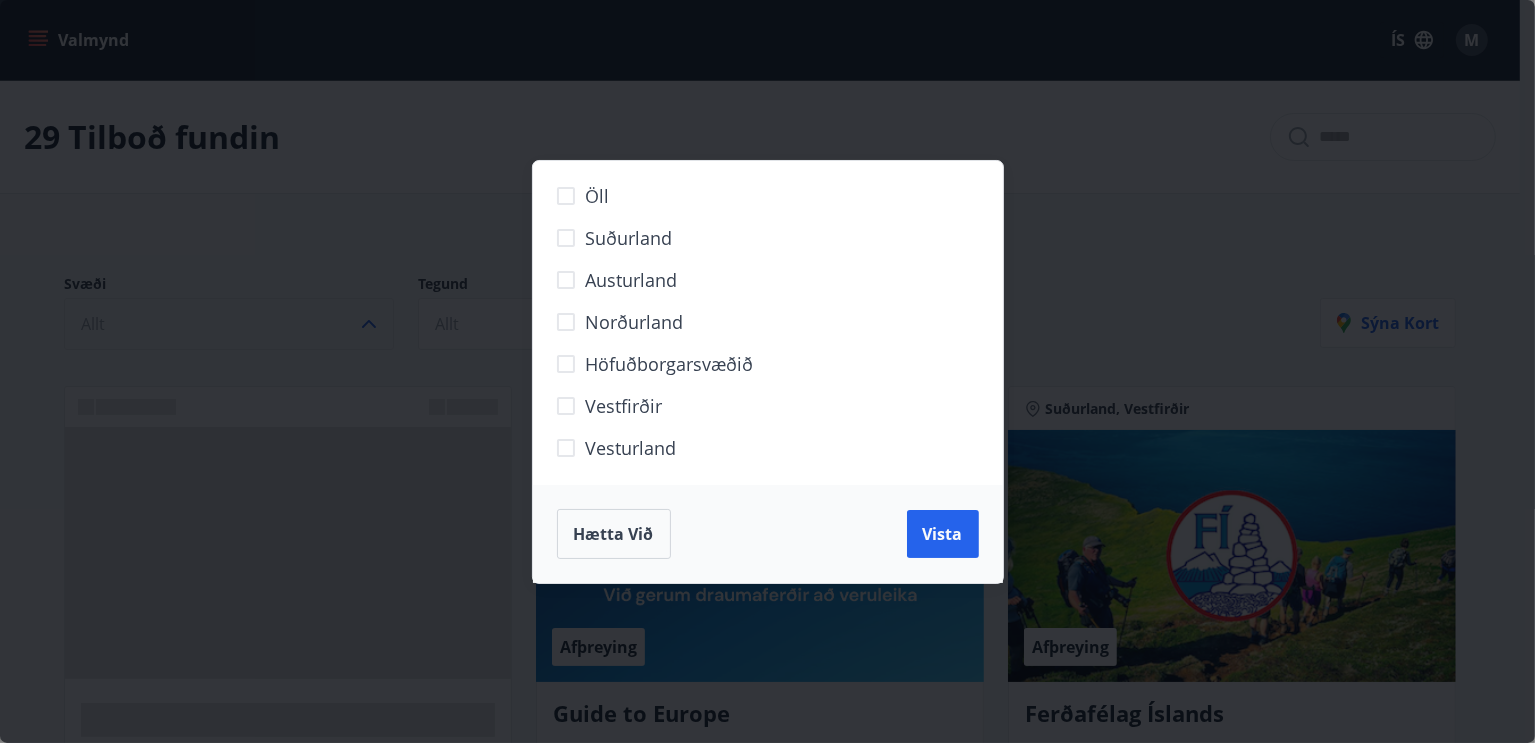 click on "Norðurland" at bounding box center [755, 330] 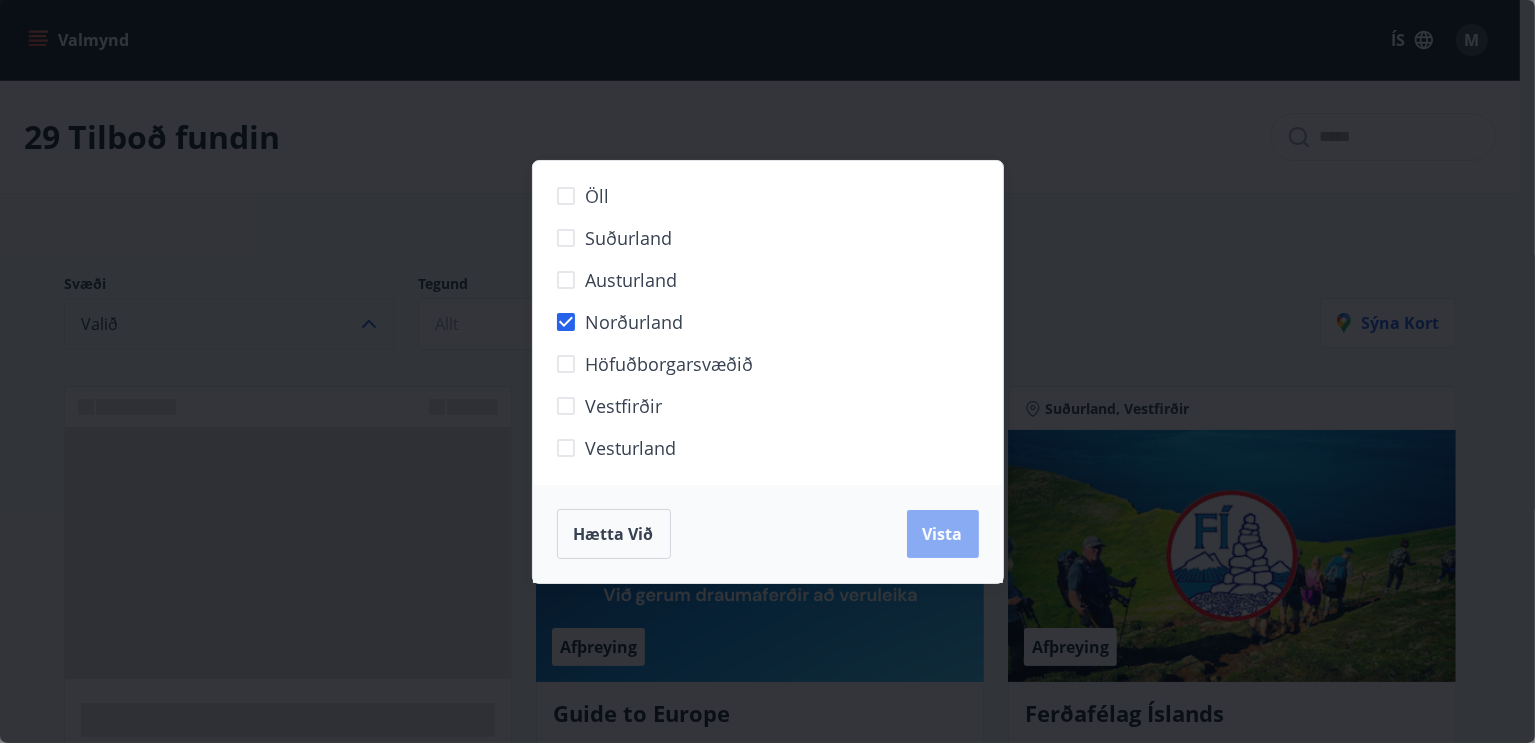 click on "Vista" at bounding box center (943, 534) 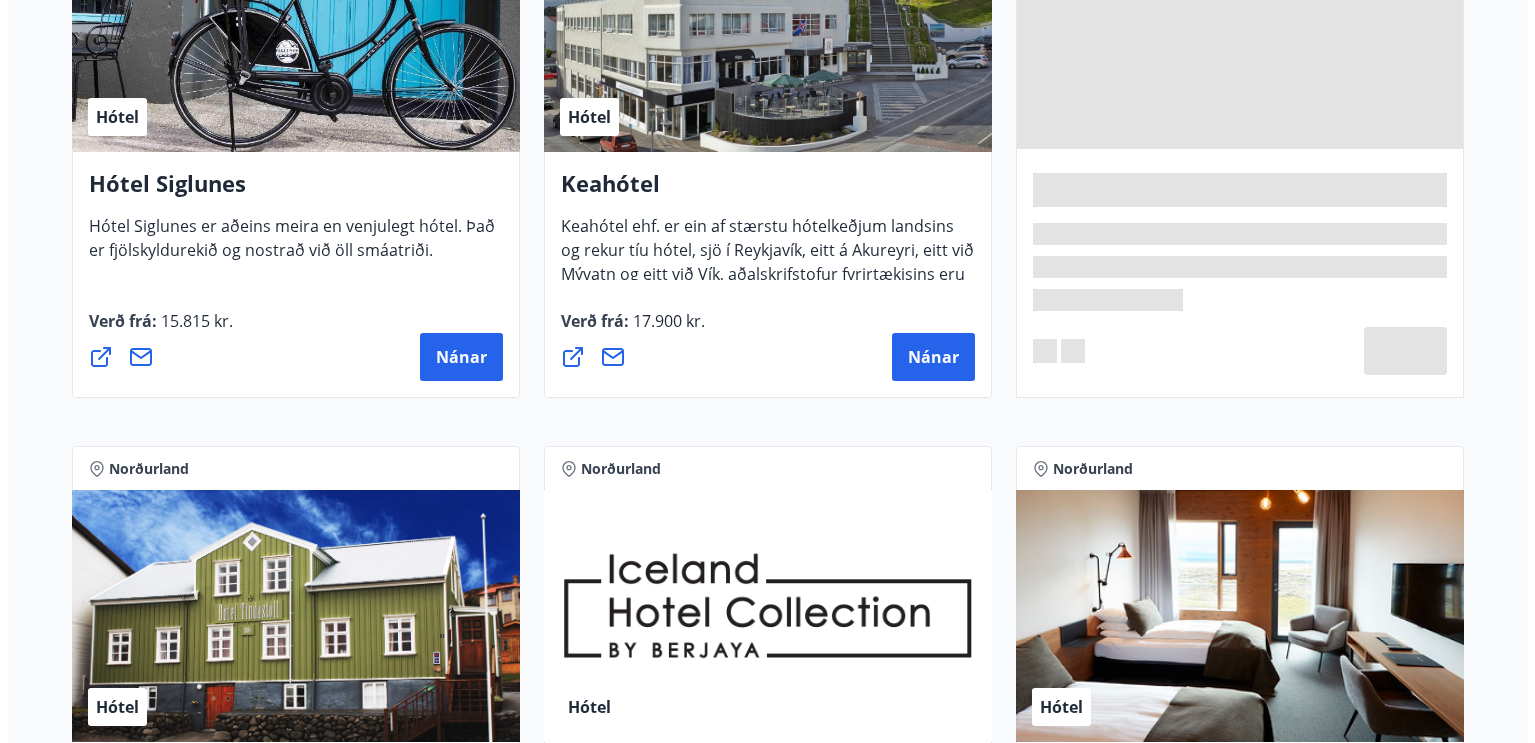 scroll, scrollTop: 568, scrollLeft: 0, axis: vertical 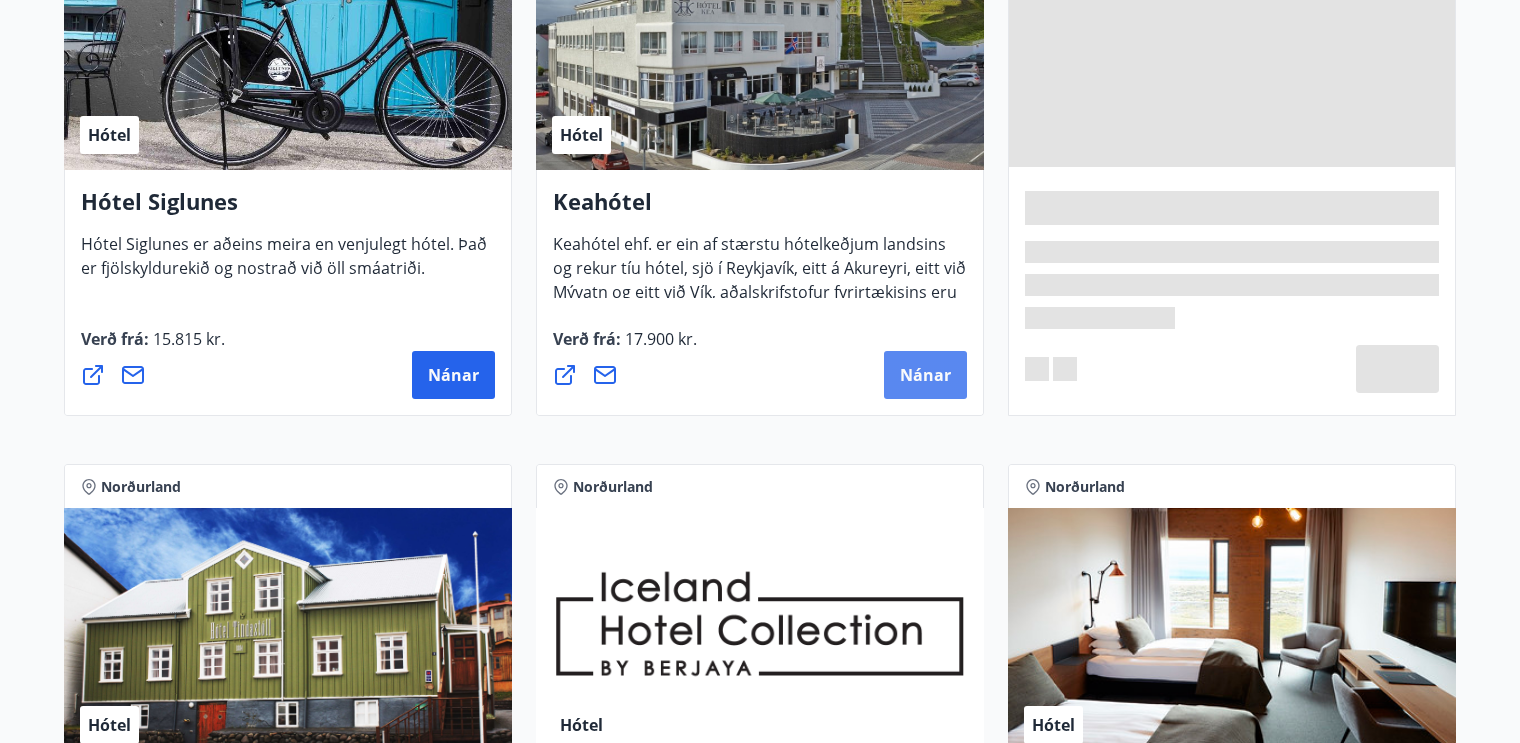 click on "Nánar" at bounding box center [925, 375] 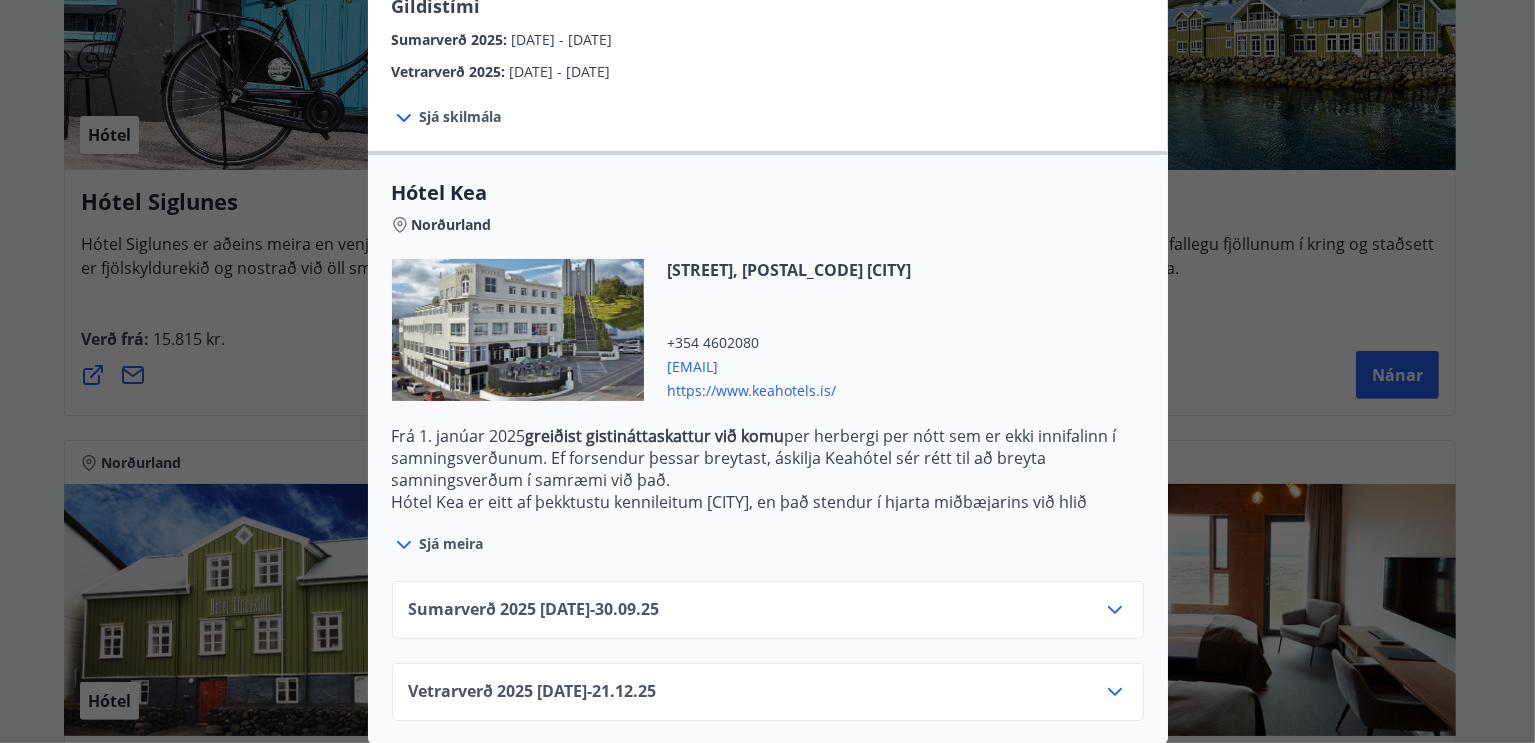 scroll, scrollTop: 374, scrollLeft: 0, axis: vertical 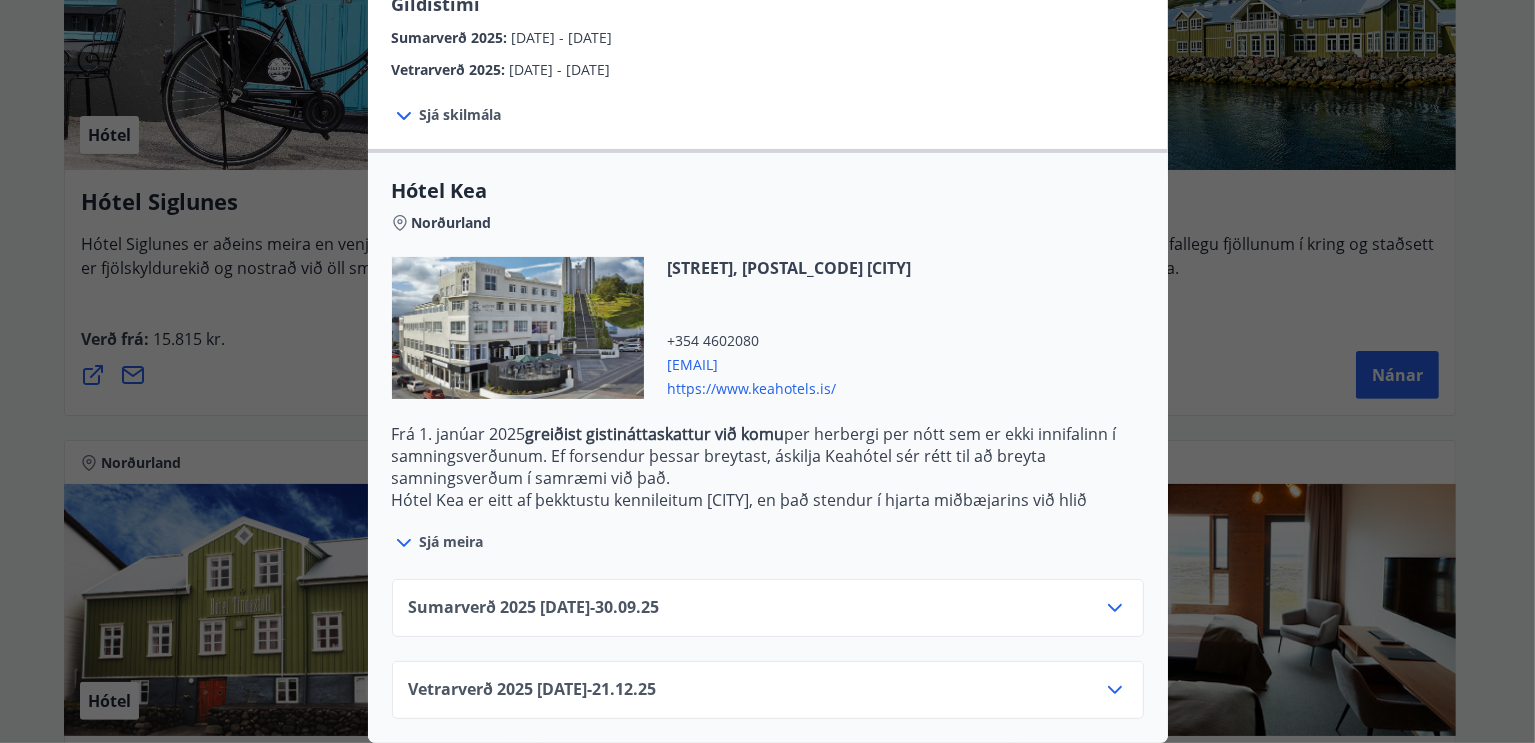 click on "Sumarverð 2025   [DATE]  -  [DATE]" at bounding box center (768, 616) 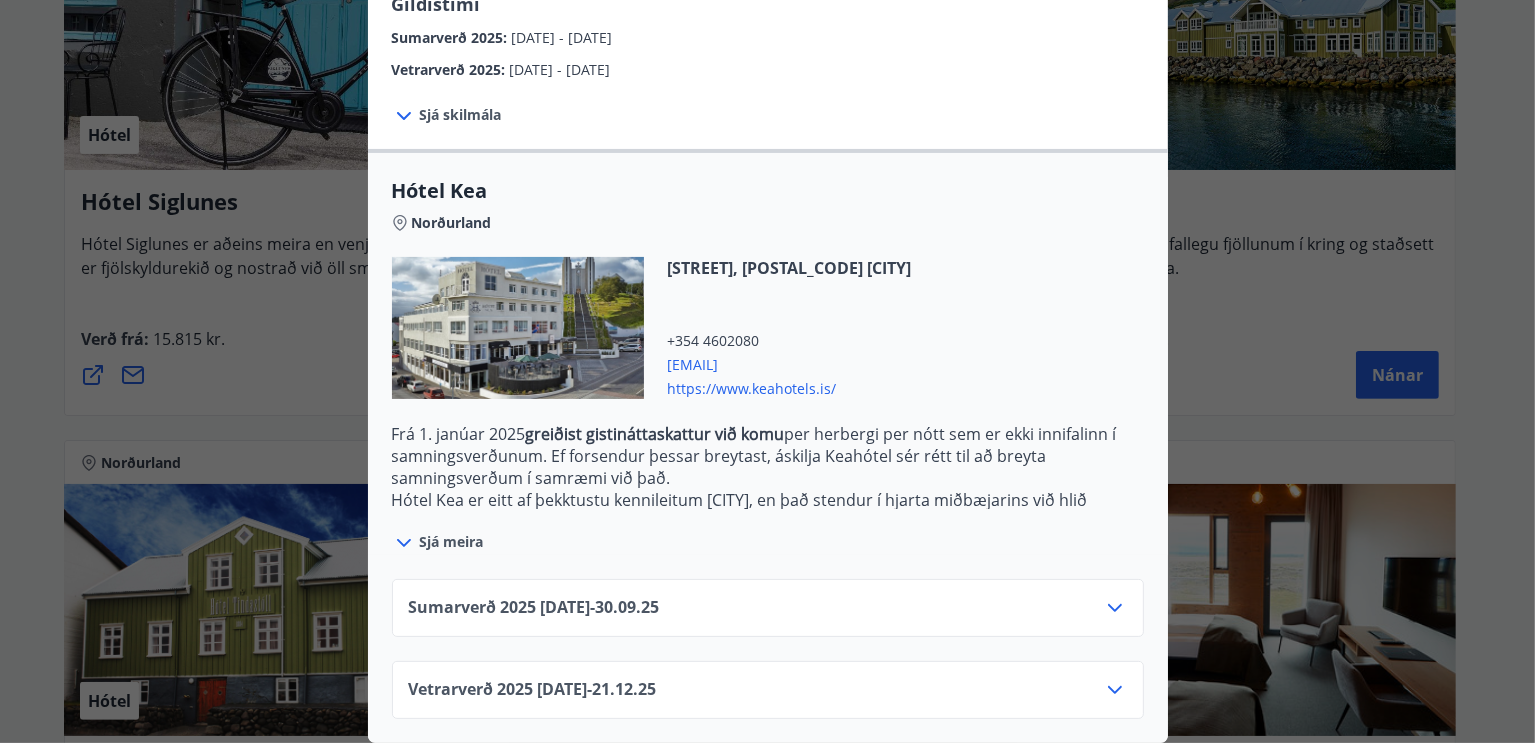 click 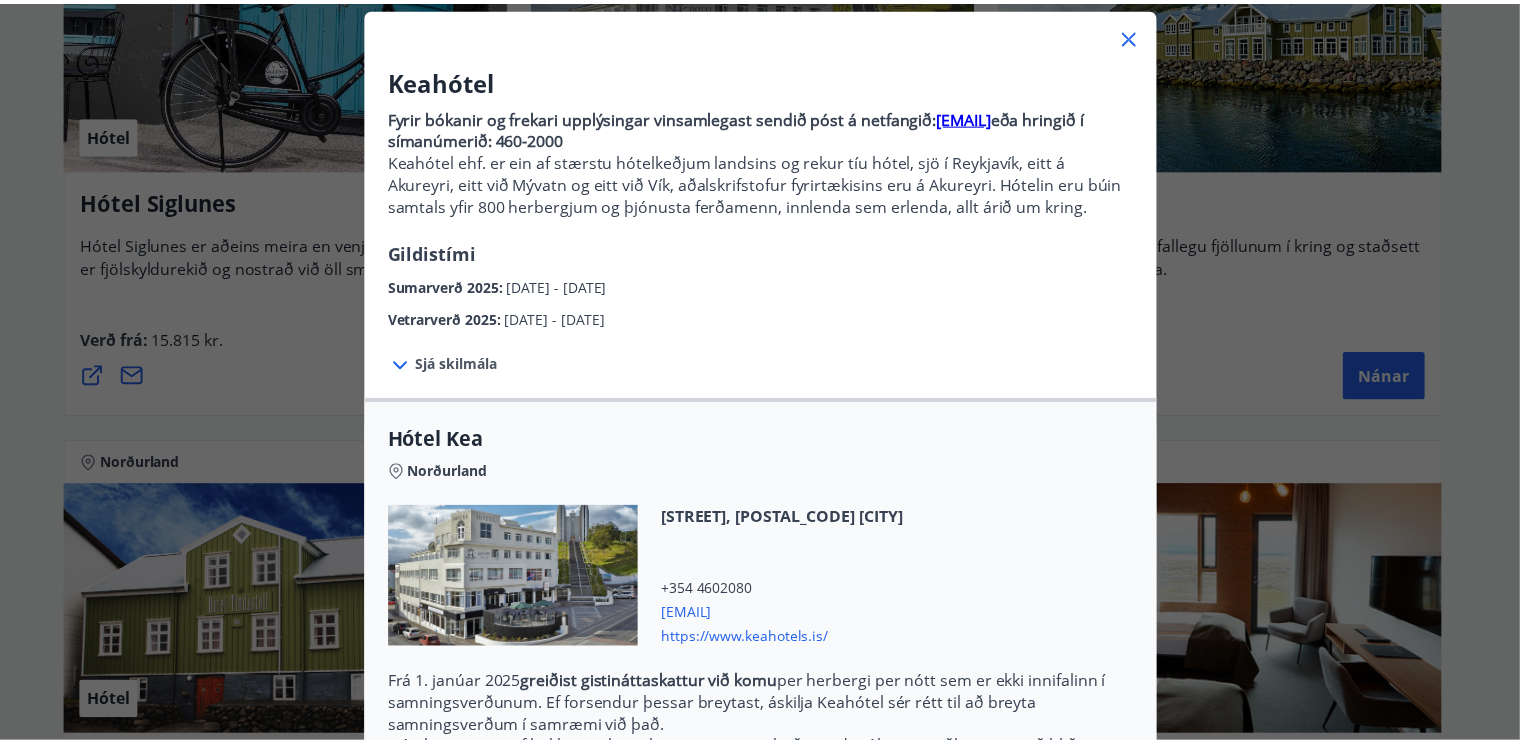 scroll, scrollTop: 108, scrollLeft: 0, axis: vertical 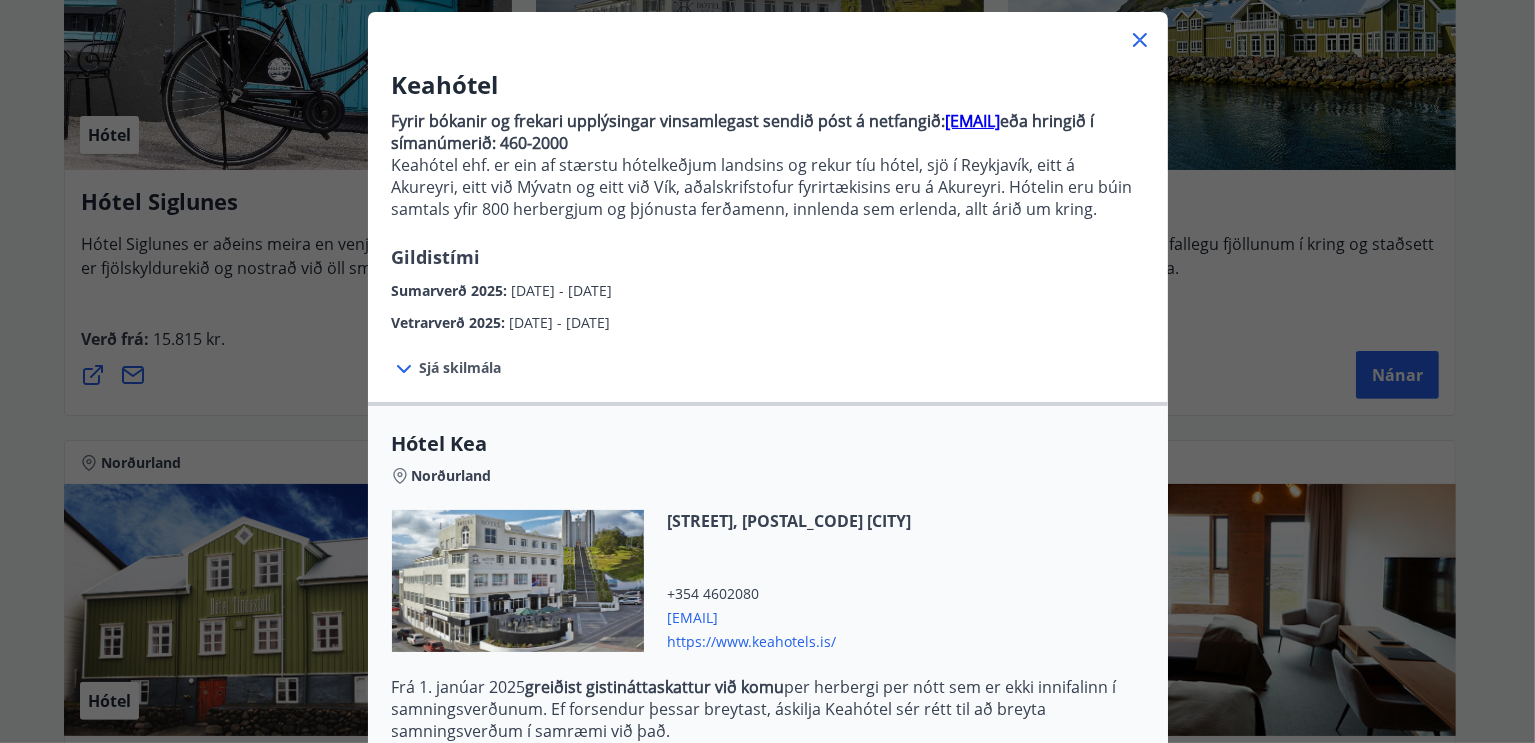click 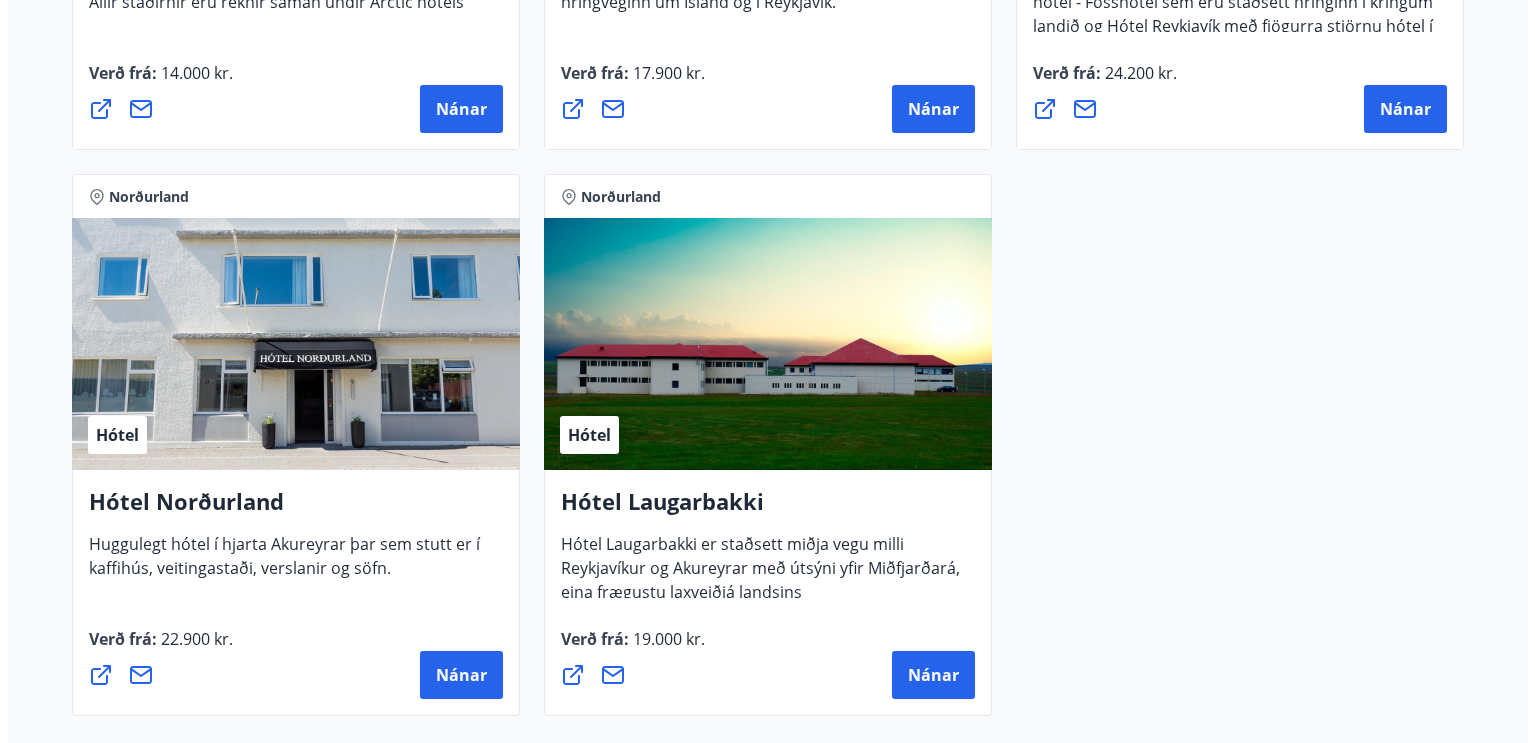 scroll, scrollTop: 1404, scrollLeft: 0, axis: vertical 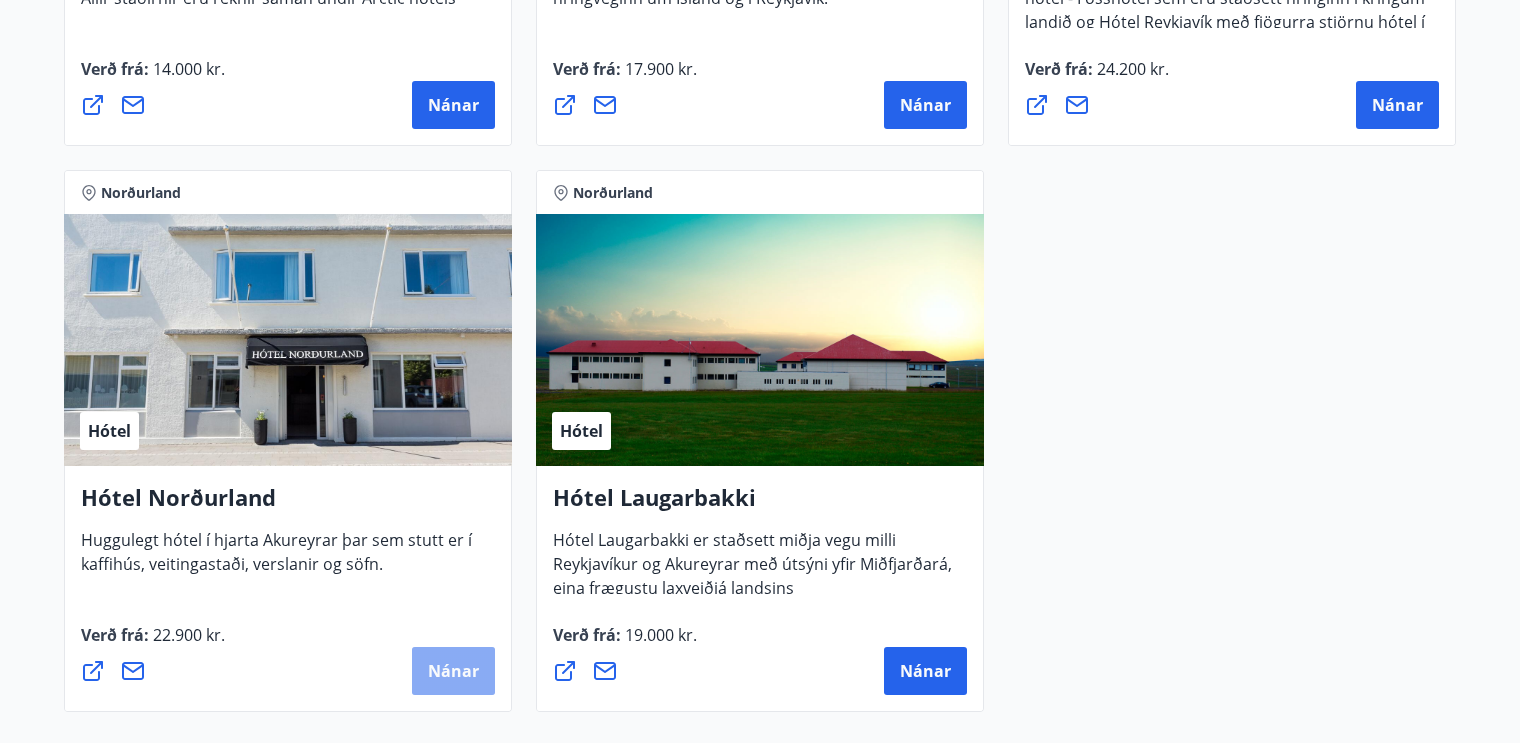 click on "Nánar" at bounding box center (453, 671) 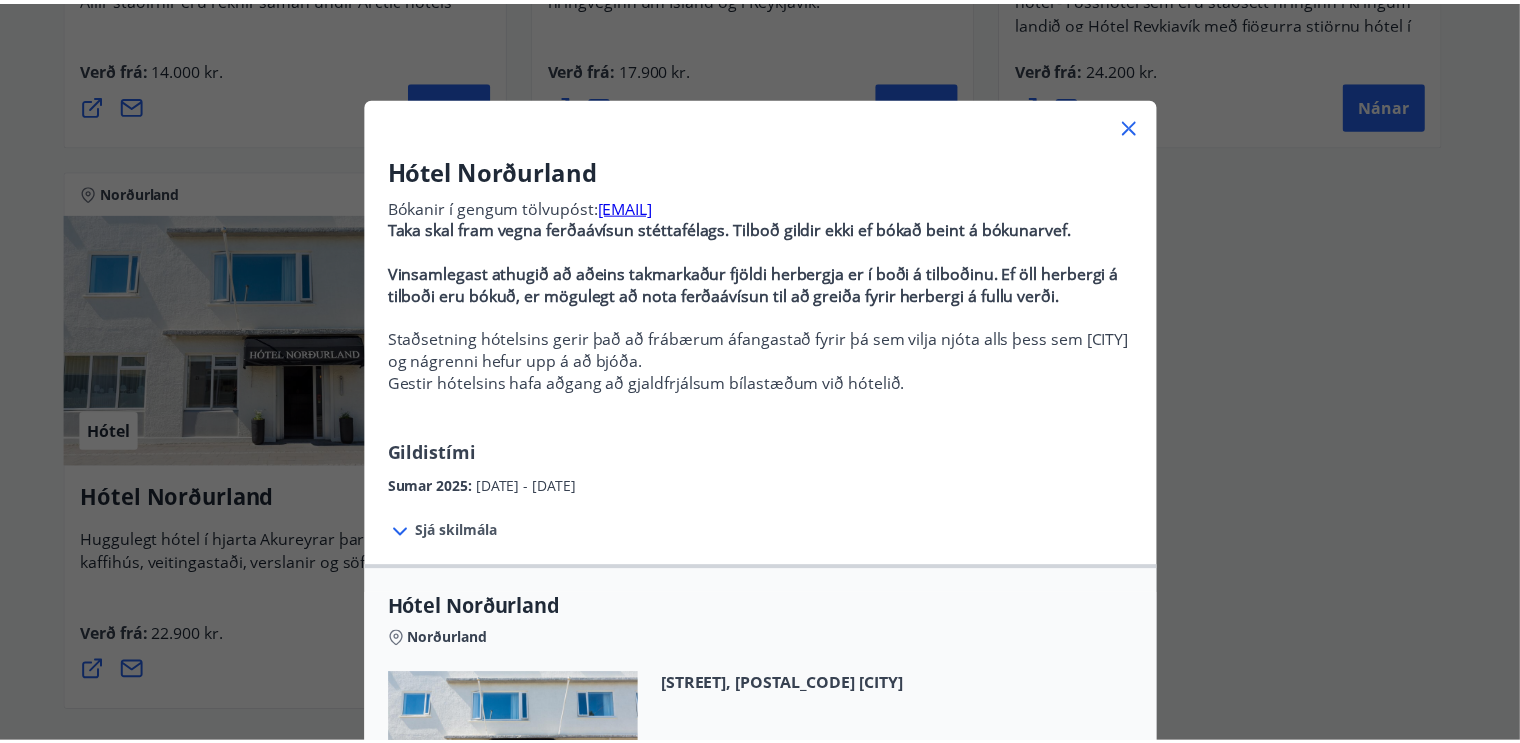 scroll, scrollTop: 6, scrollLeft: 0, axis: vertical 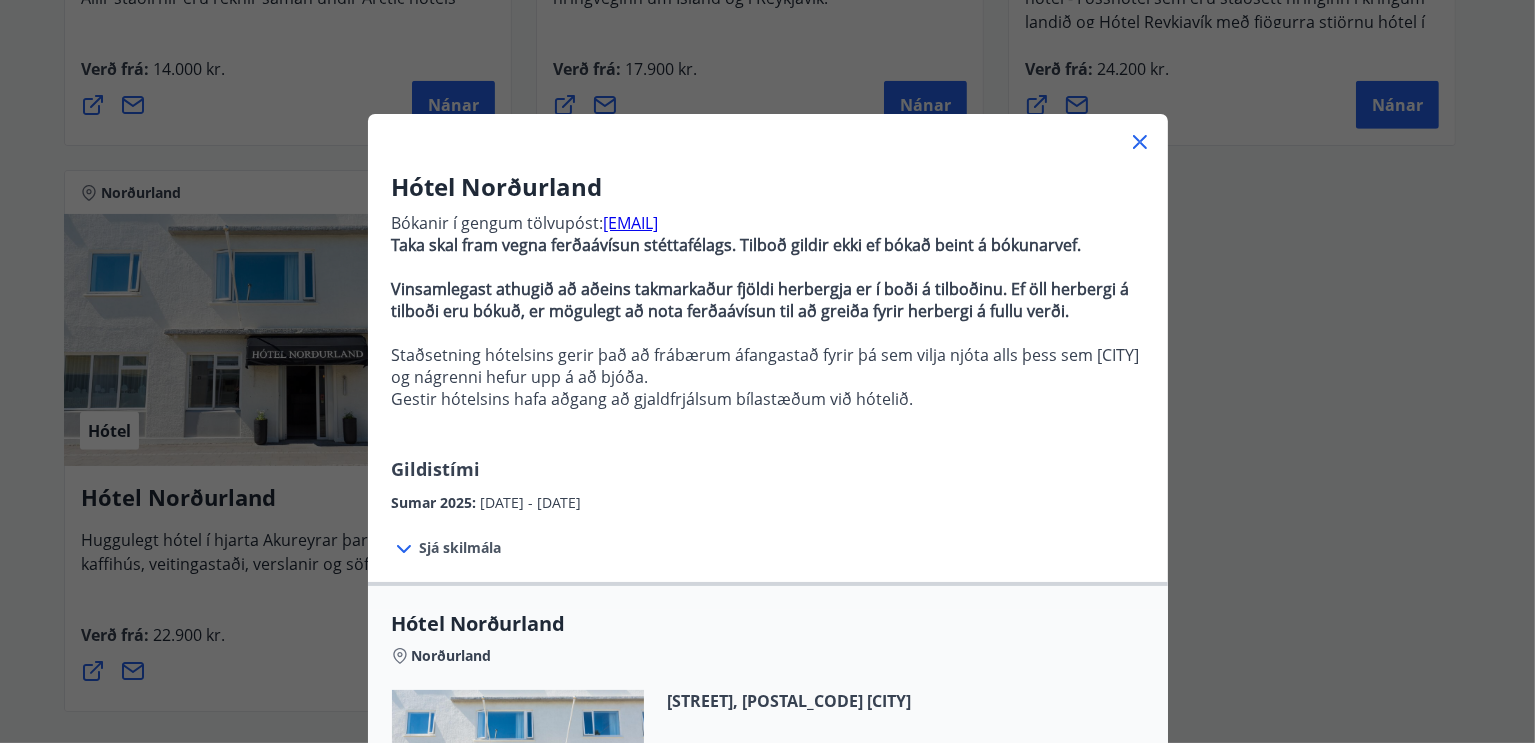 click 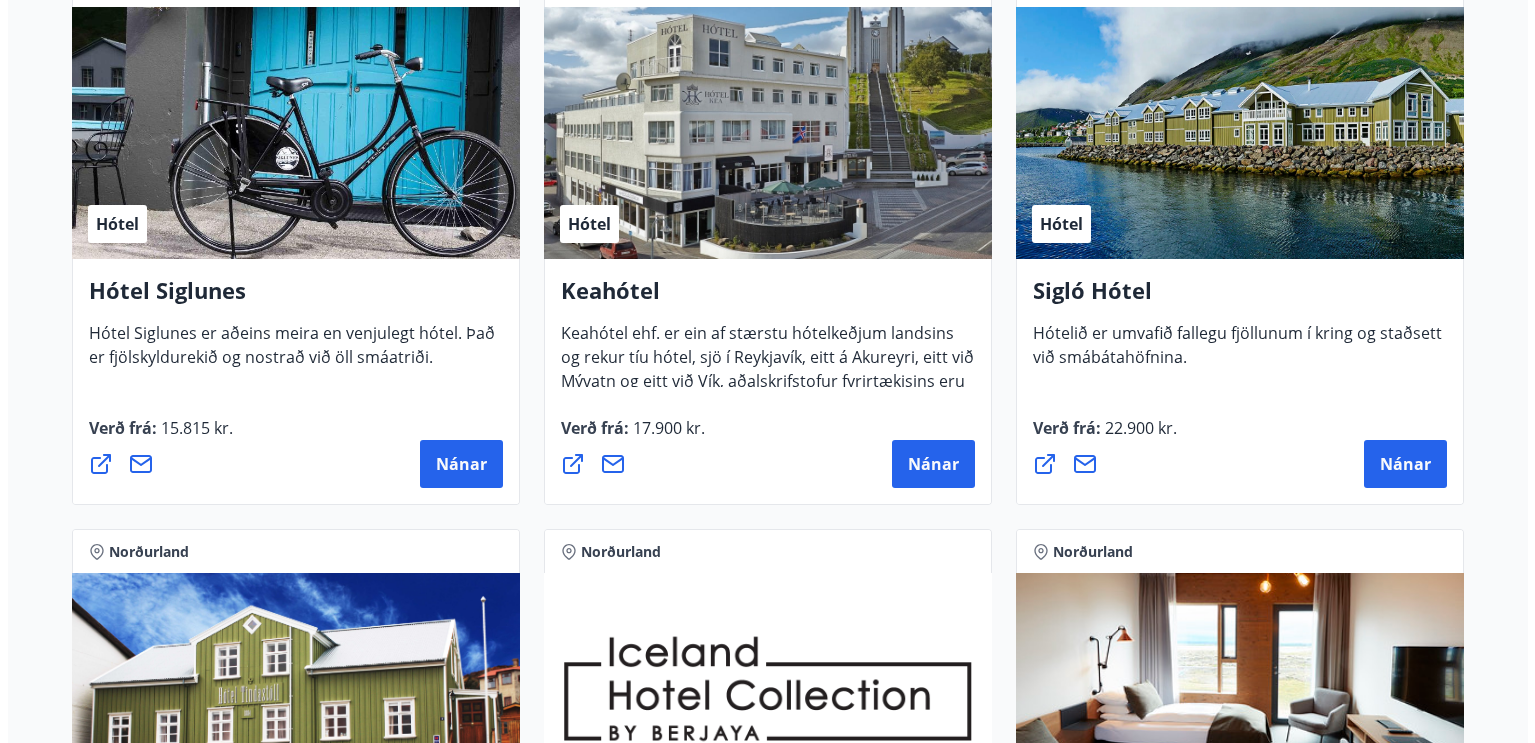 scroll, scrollTop: 478, scrollLeft: 0, axis: vertical 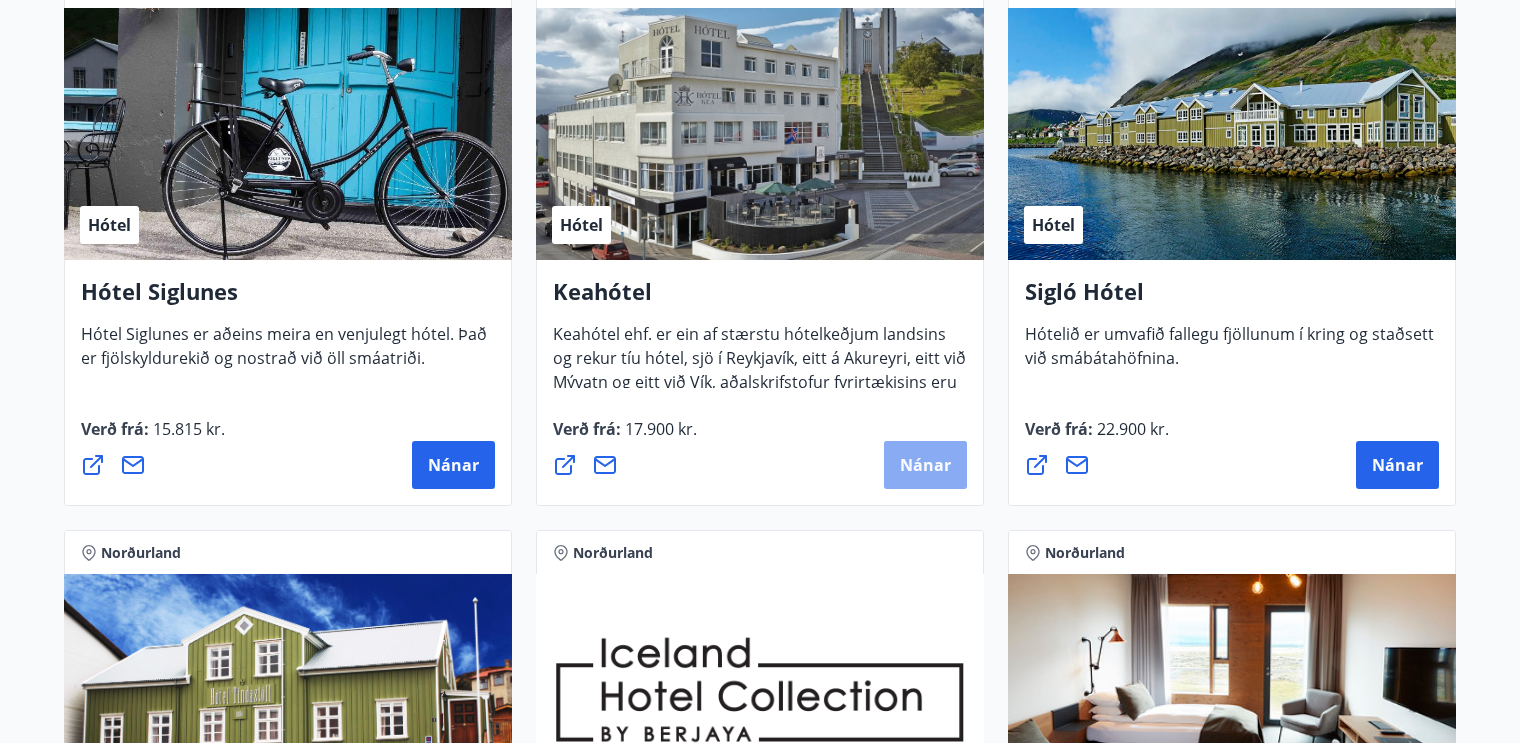 click on "Nánar" at bounding box center [925, 465] 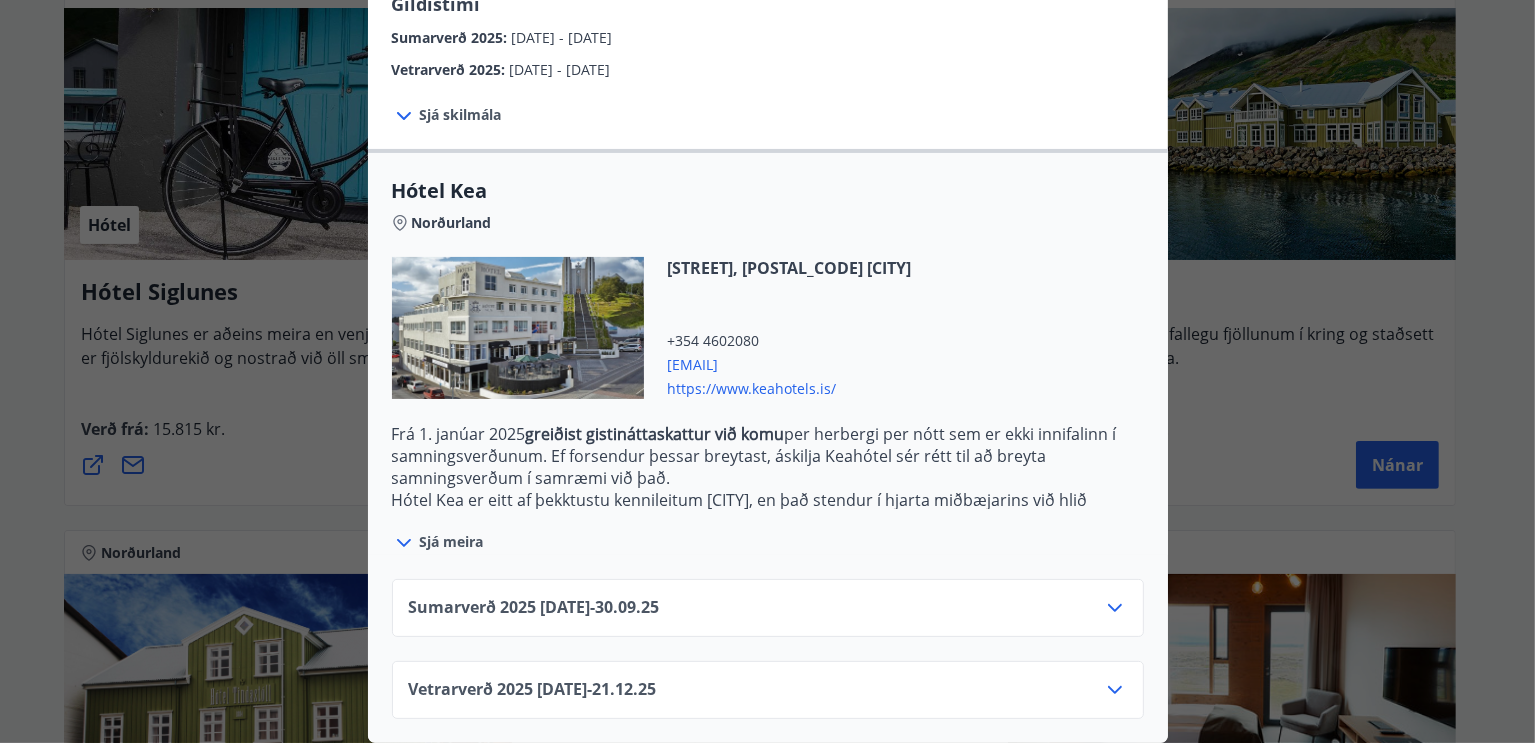 scroll, scrollTop: 374, scrollLeft: 0, axis: vertical 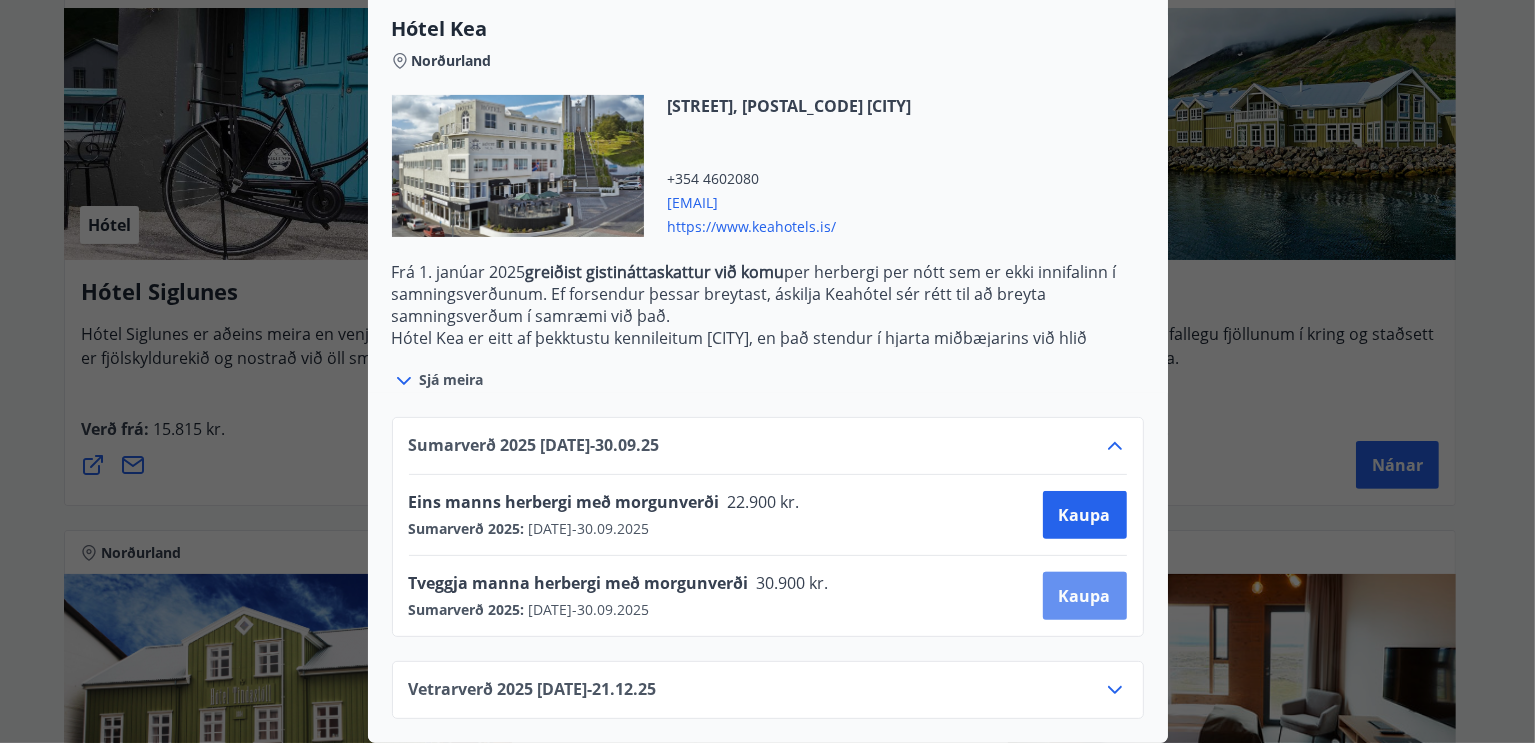 click on "Kaupa" at bounding box center [1085, 596] 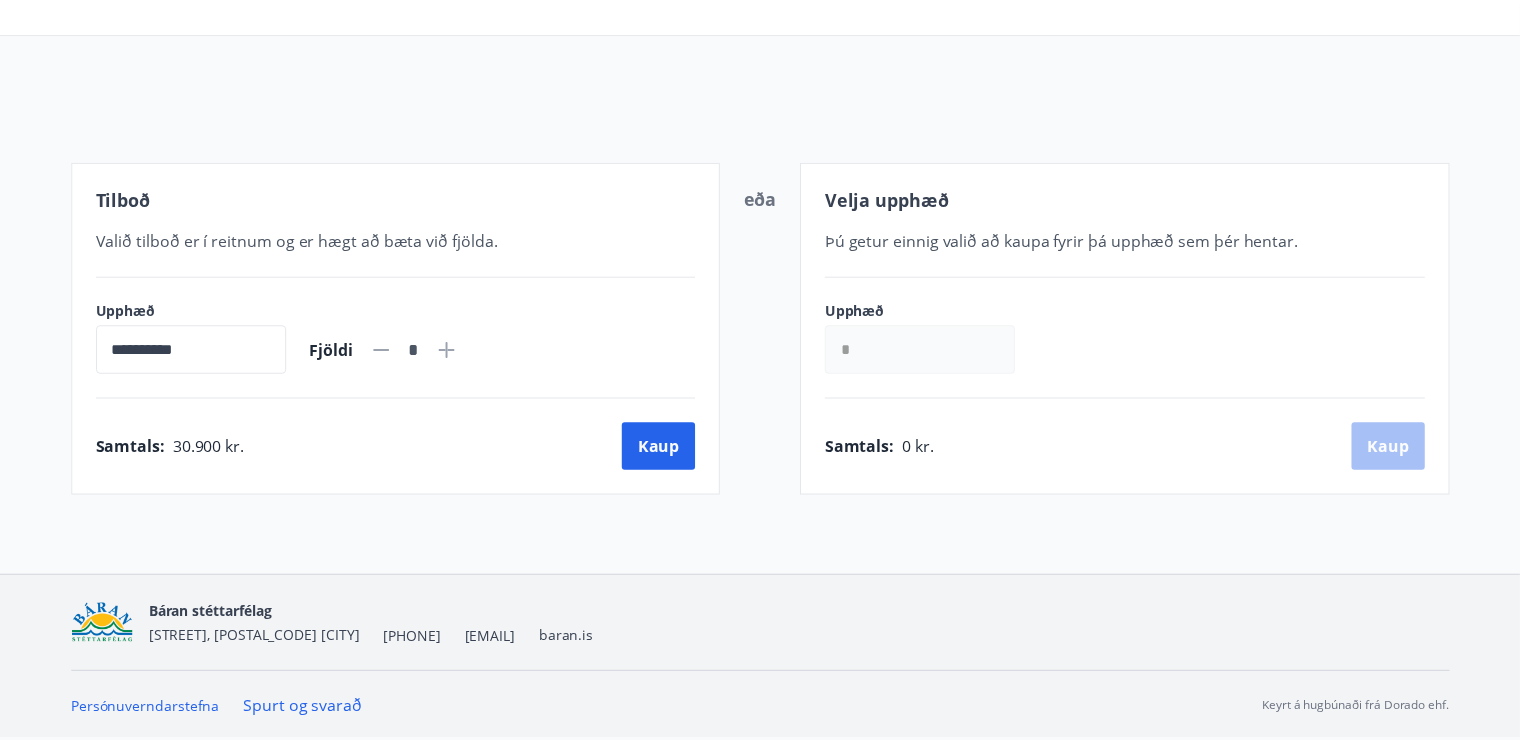 scroll, scrollTop: 156, scrollLeft: 0, axis: vertical 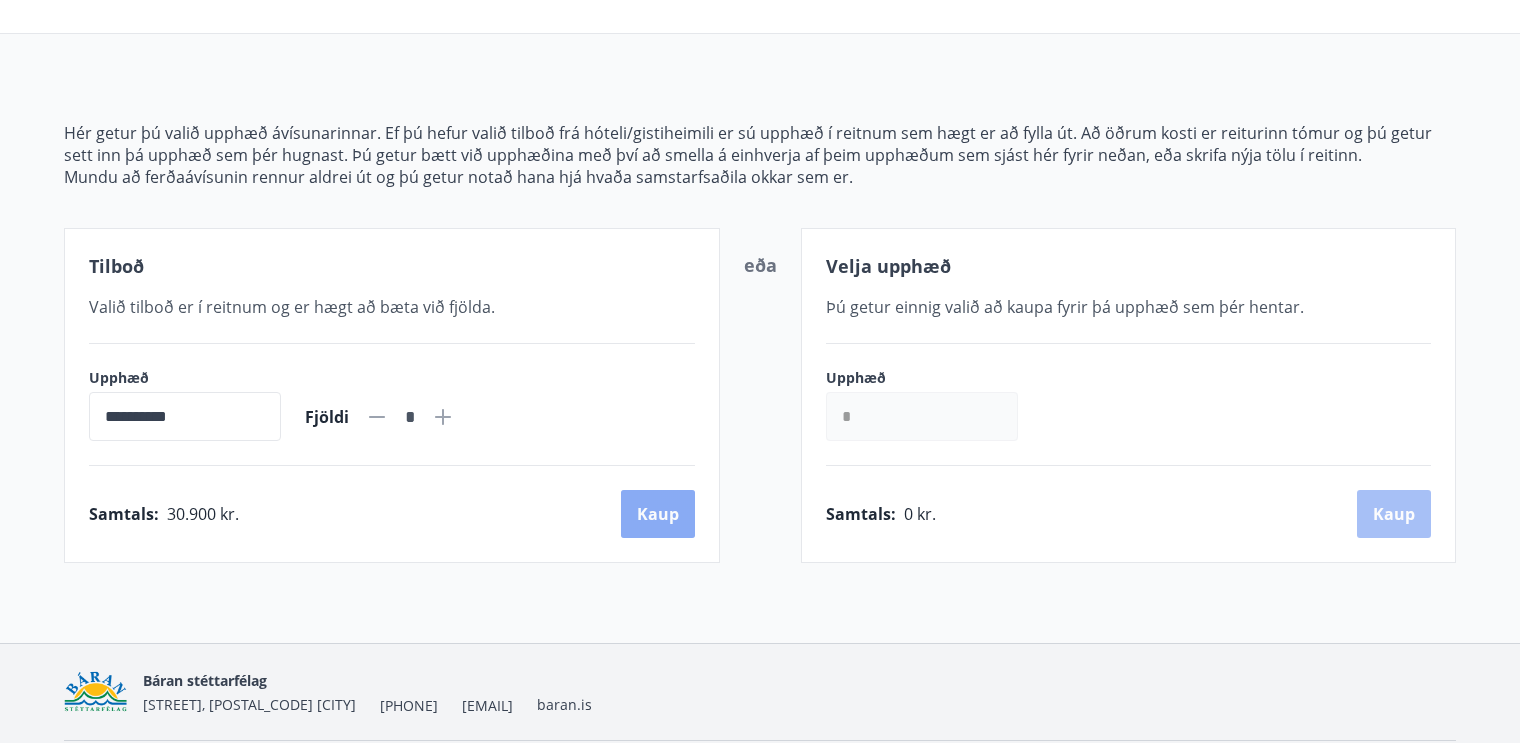 click on "Kaup" at bounding box center [658, 514] 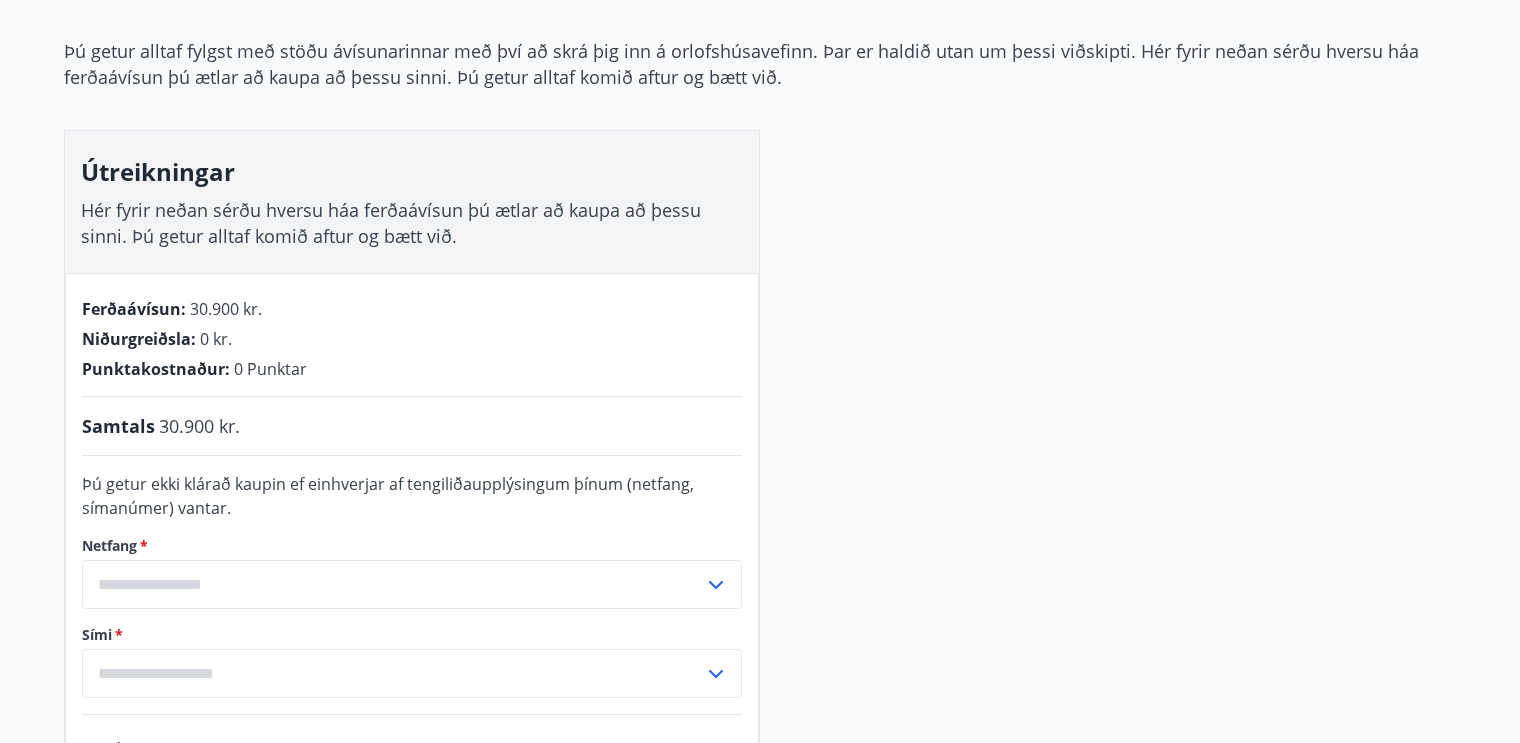 scroll, scrollTop: 0, scrollLeft: 0, axis: both 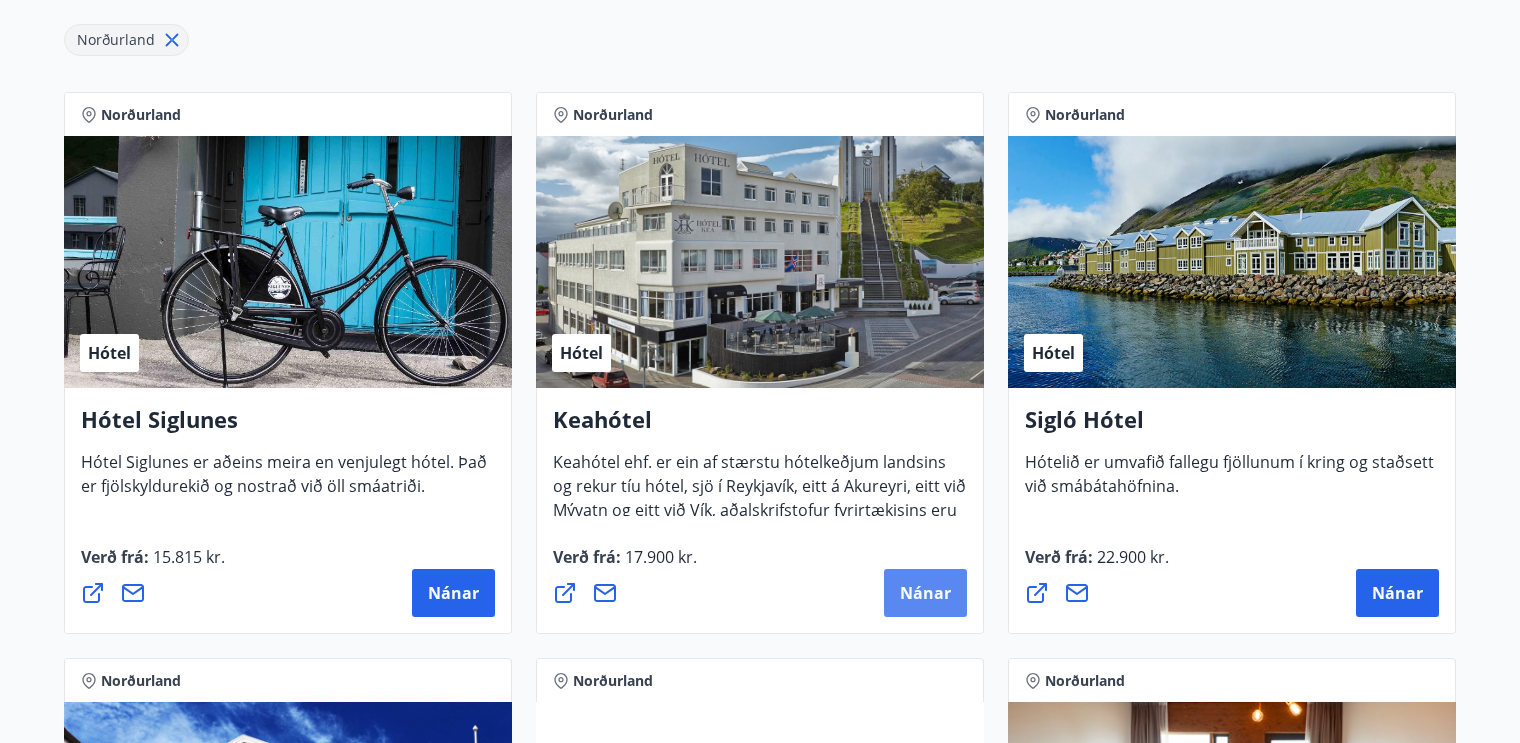 click on "Nánar" at bounding box center (925, 593) 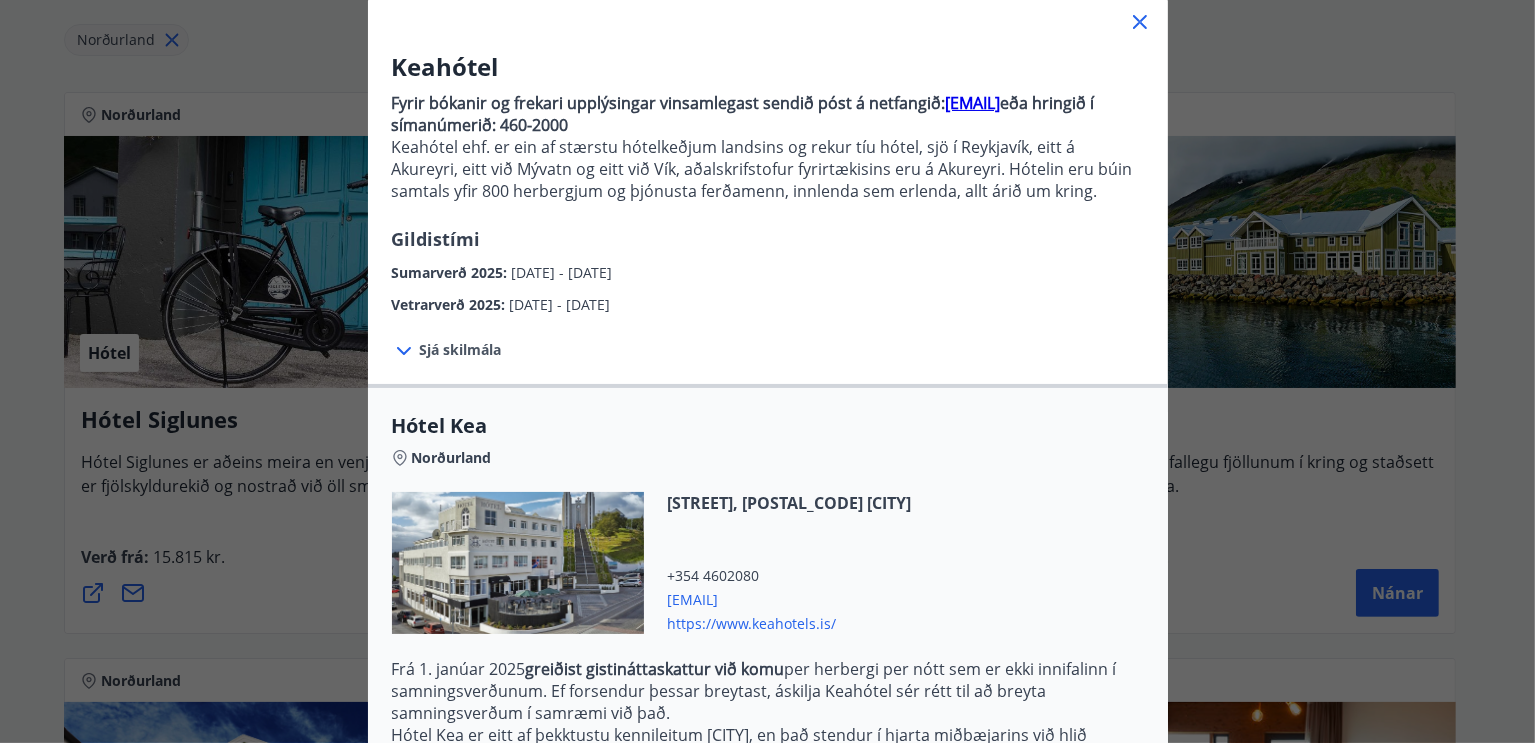 scroll, scrollTop: 374, scrollLeft: 0, axis: vertical 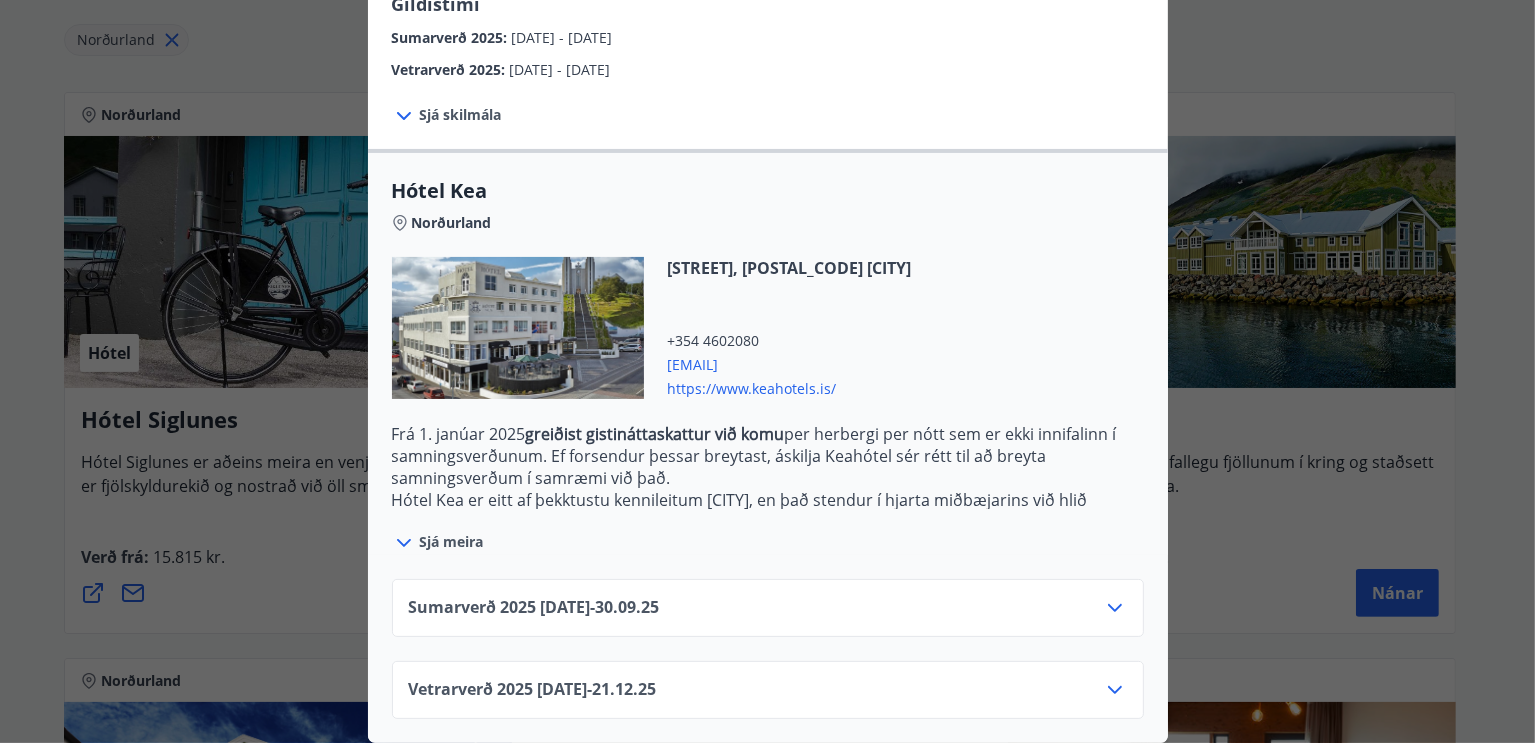 click 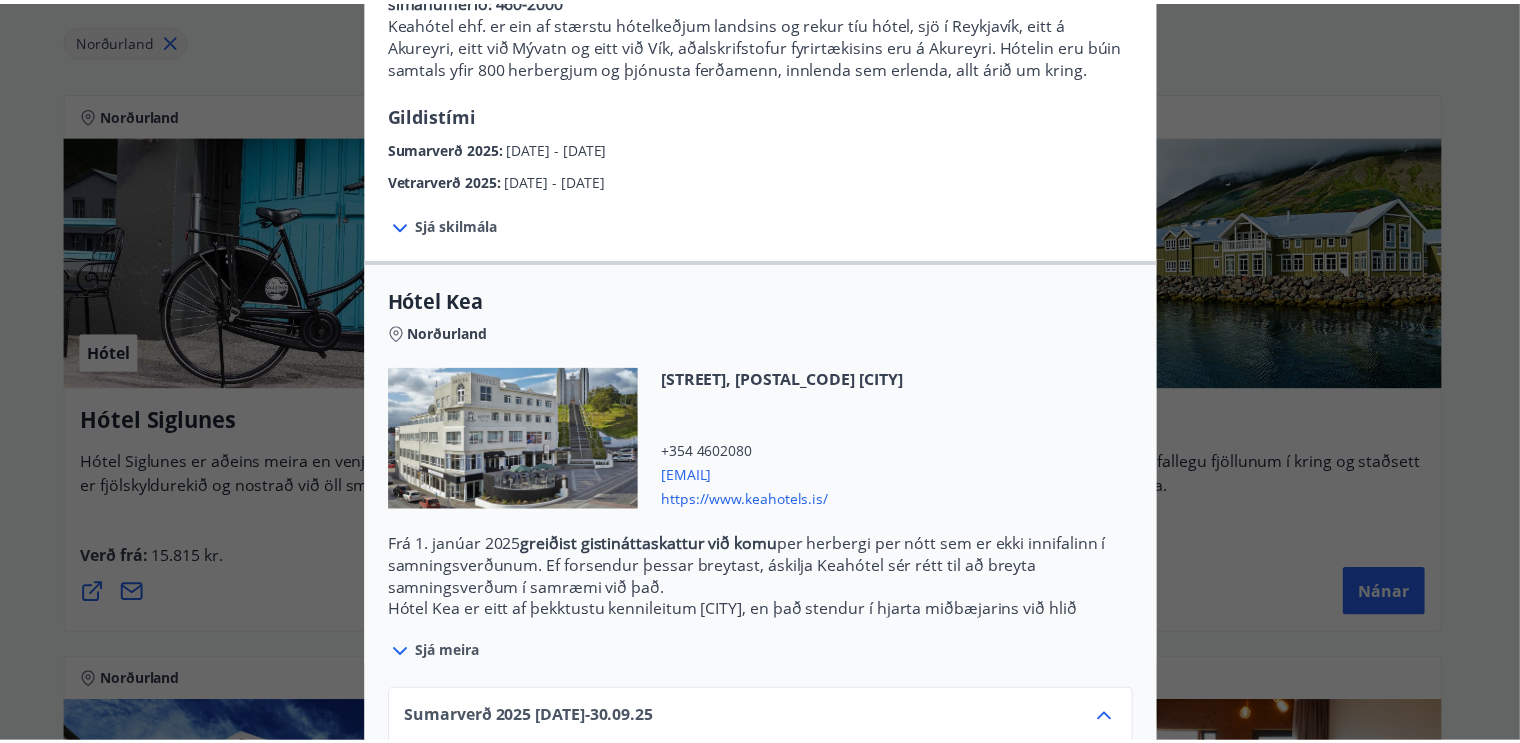 scroll, scrollTop: 0, scrollLeft: 0, axis: both 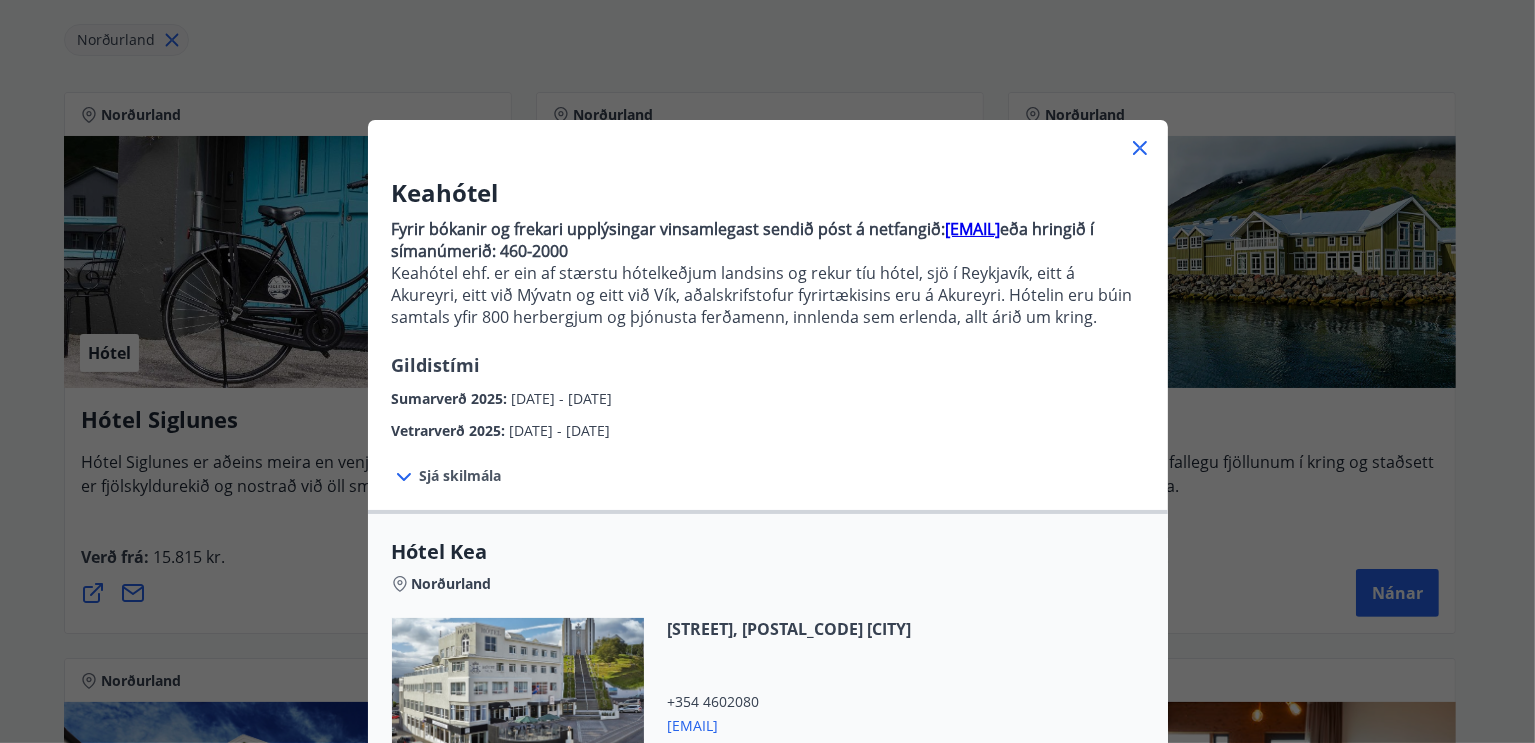 click 